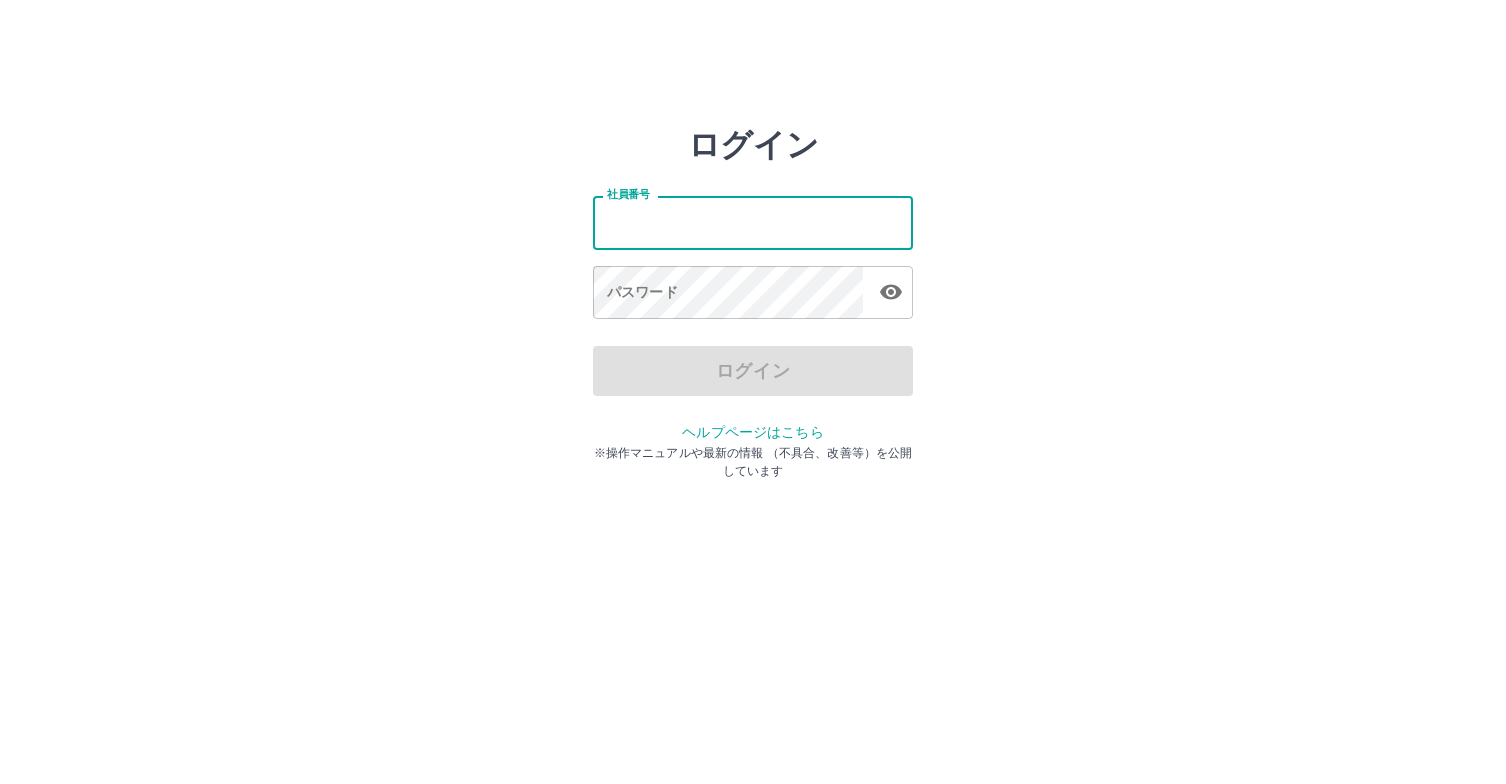 scroll, scrollTop: 0, scrollLeft: 0, axis: both 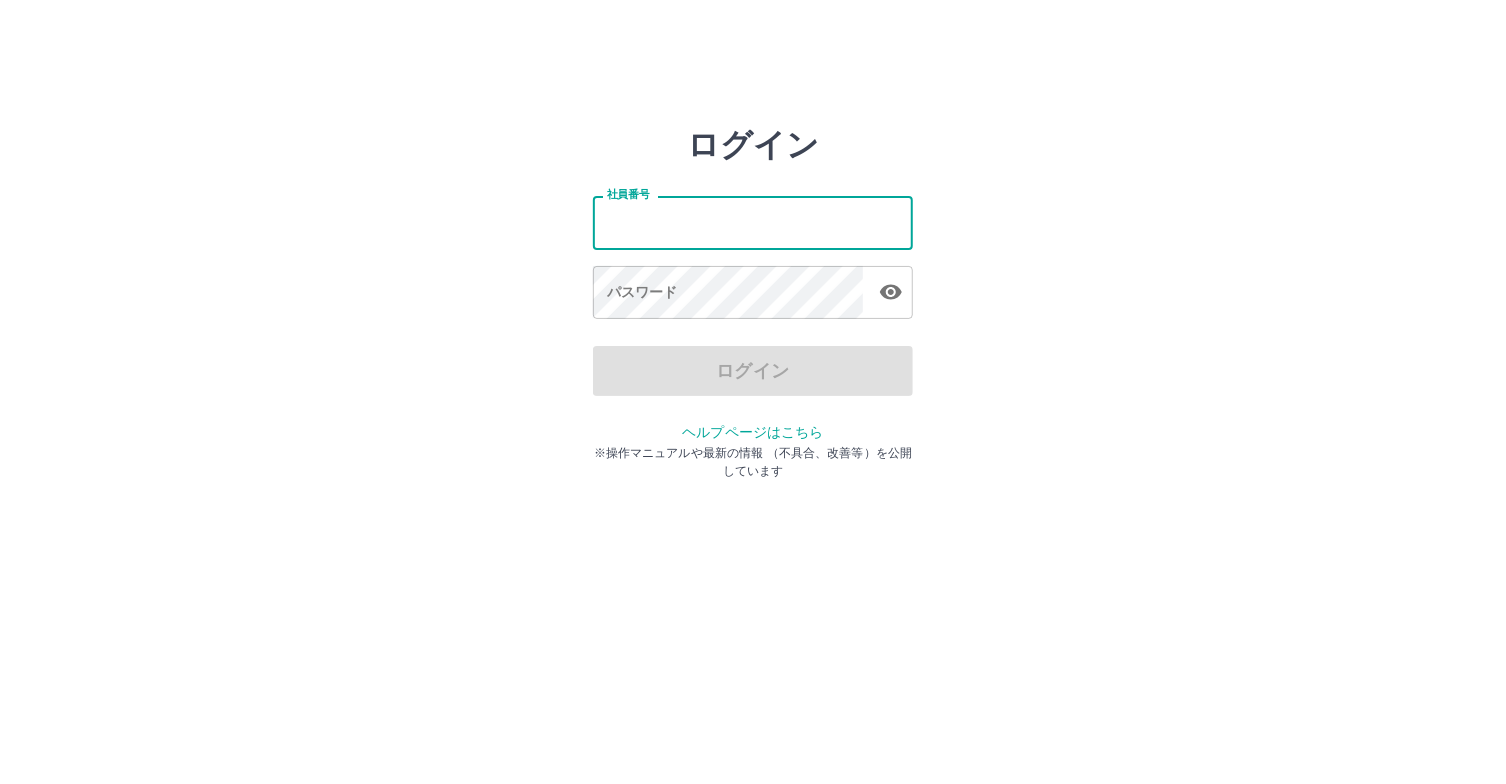 click on "社員番号" at bounding box center [753, 222] 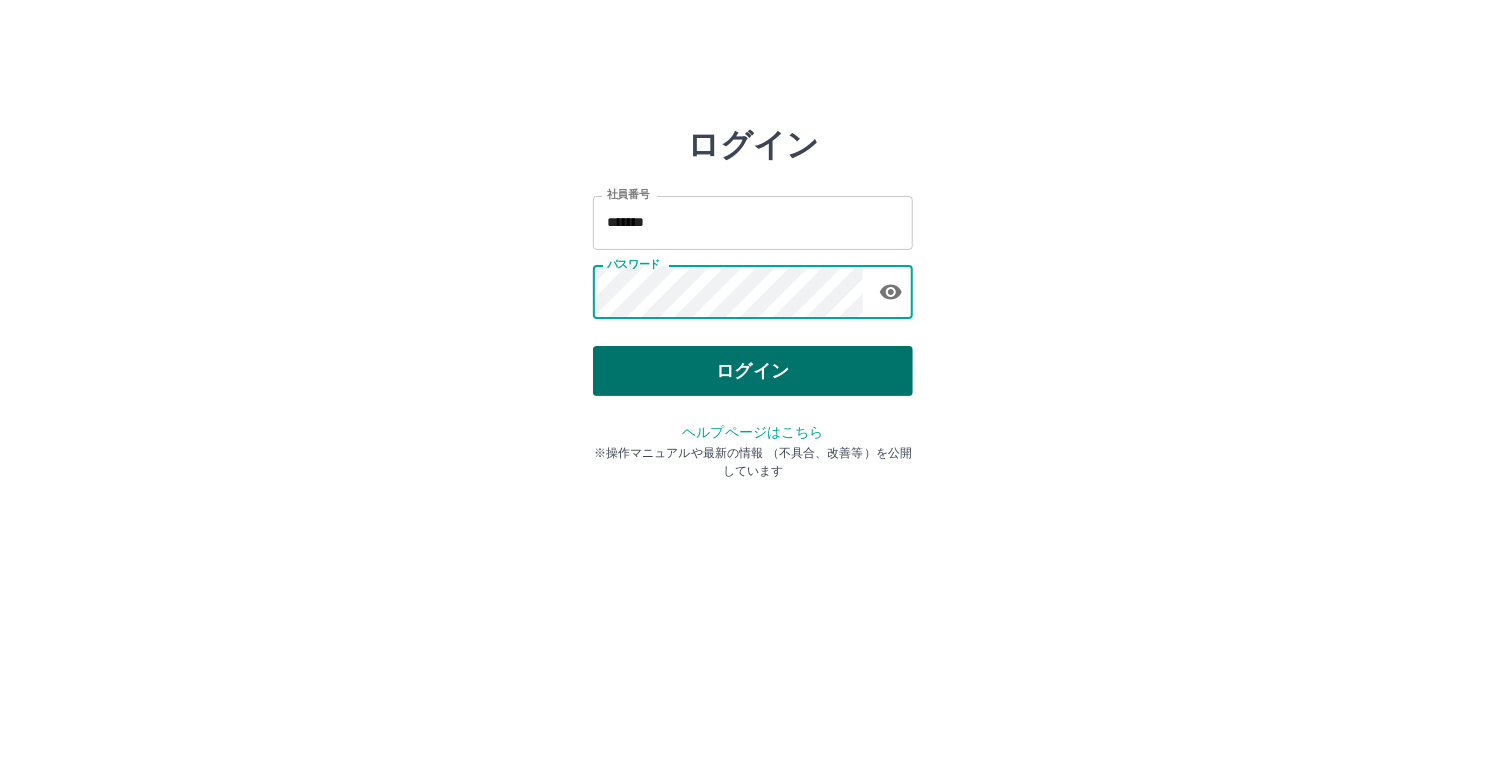 click on "ログイン" at bounding box center (753, 371) 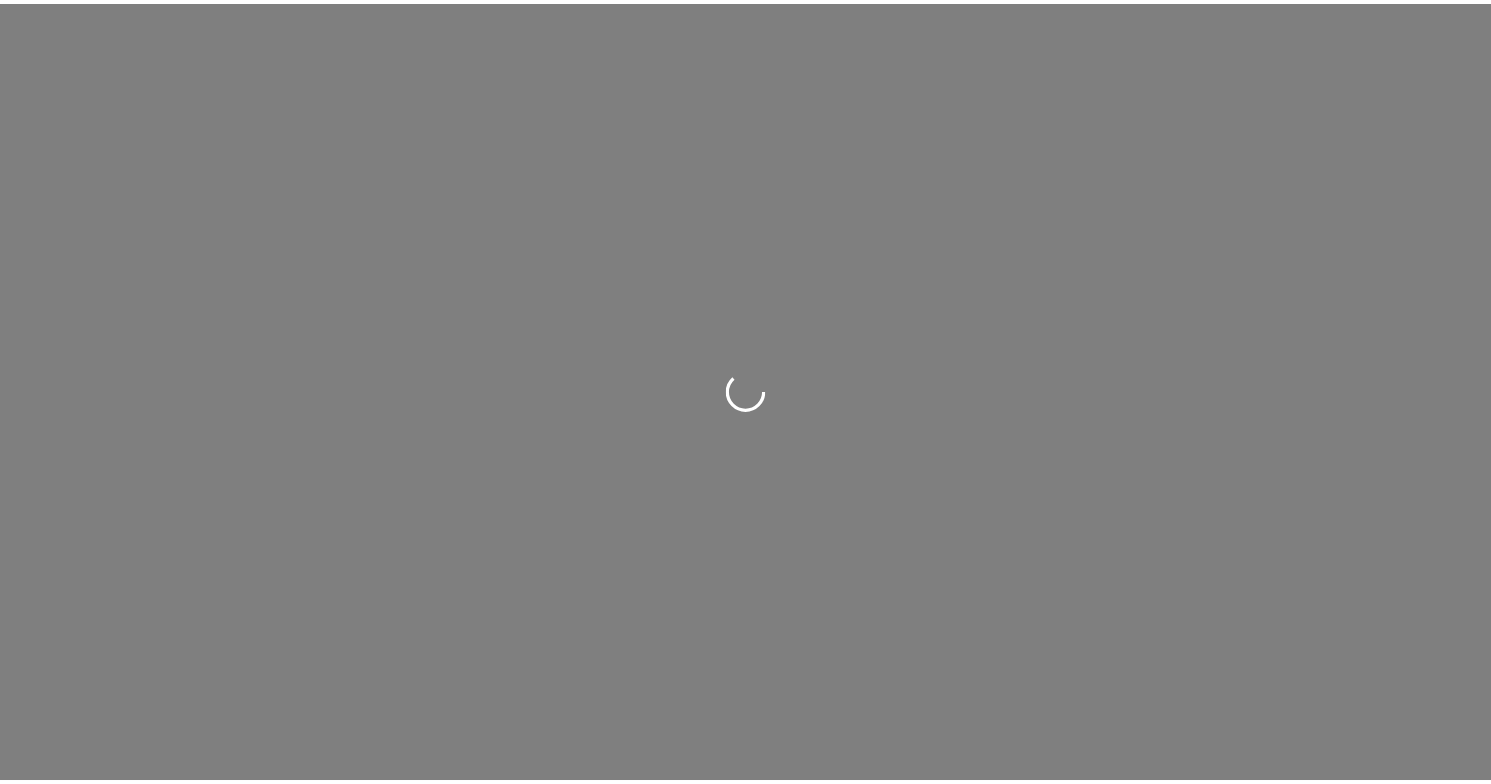scroll, scrollTop: 0, scrollLeft: 0, axis: both 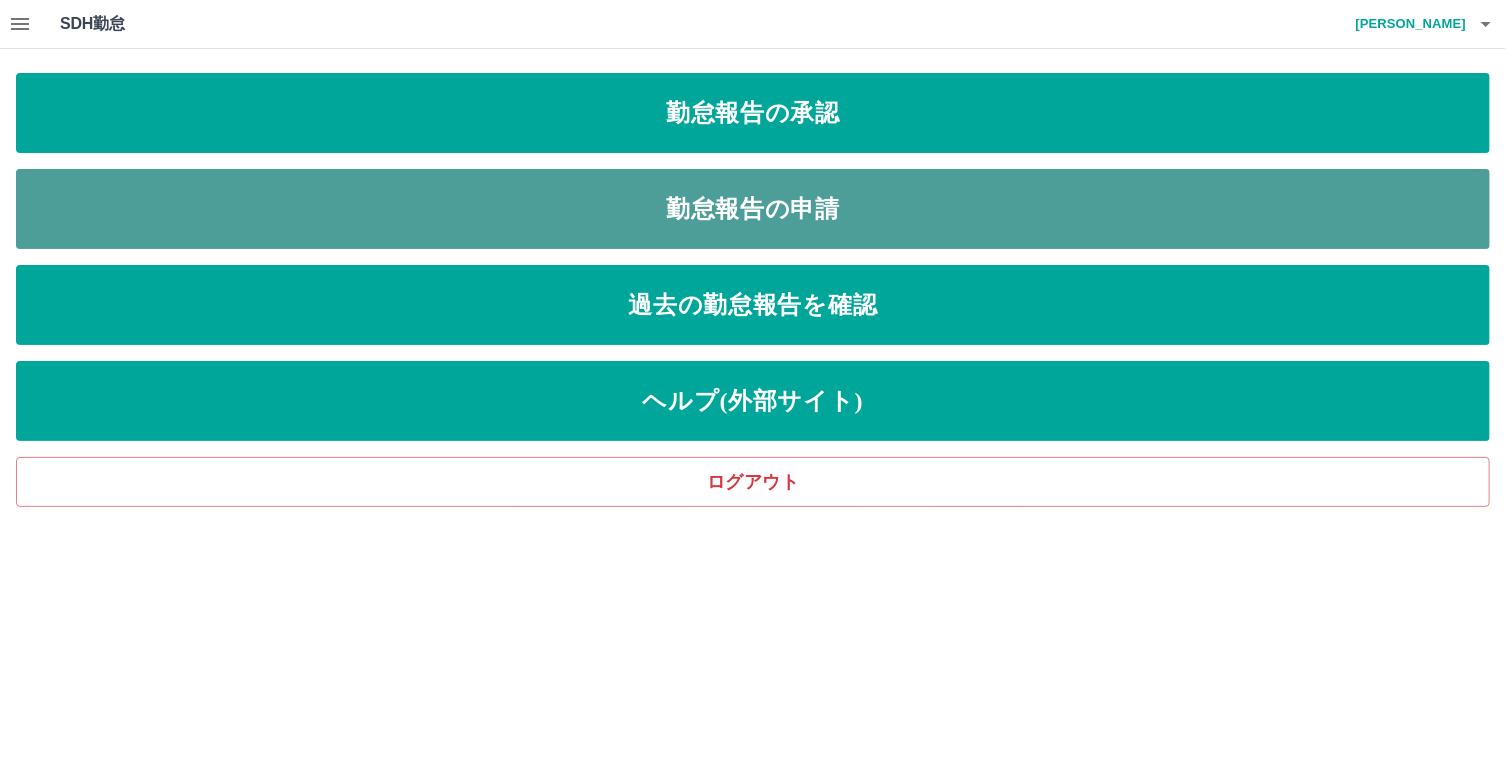 click on "勤怠報告の申請" at bounding box center (753, 209) 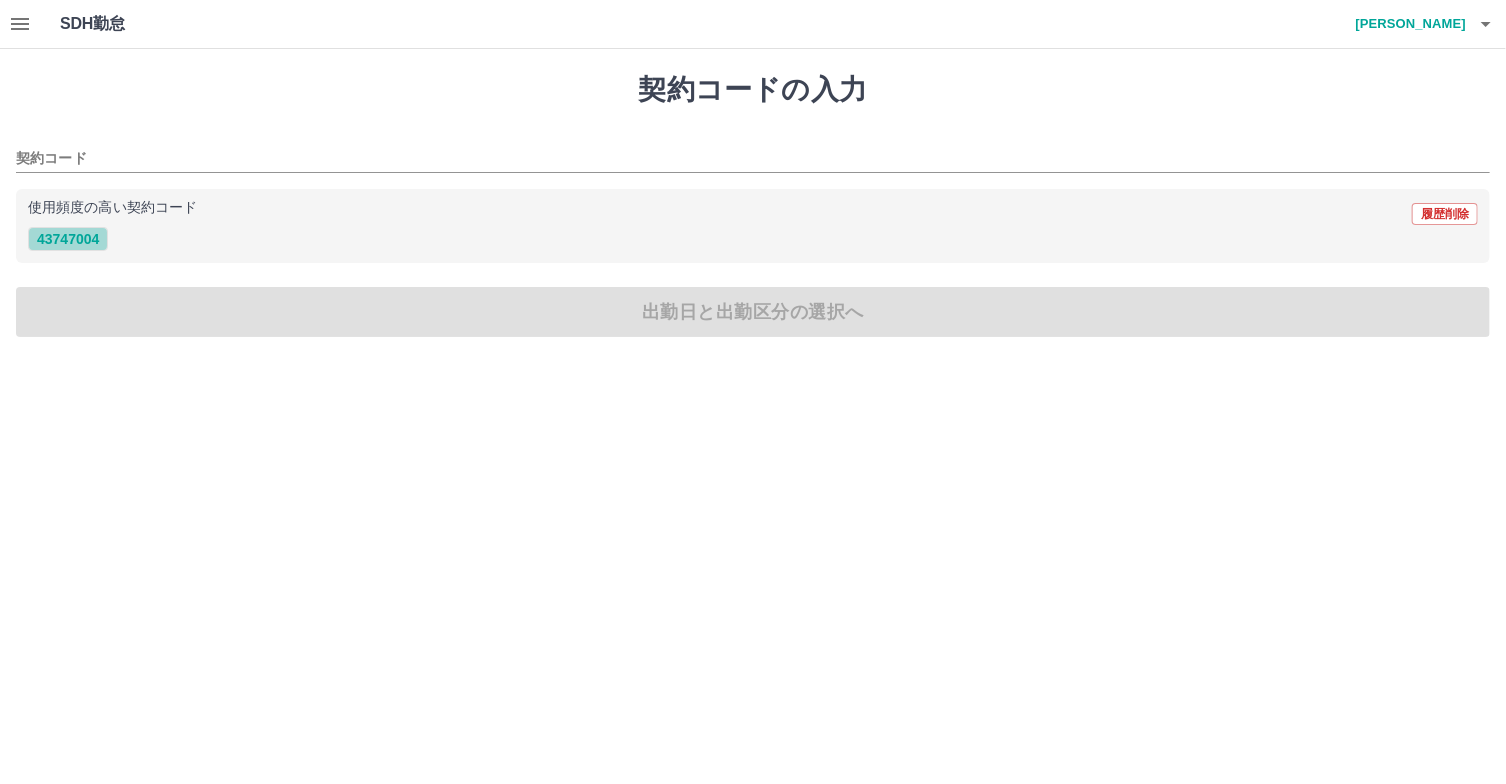 click on "43747004" at bounding box center (68, 239) 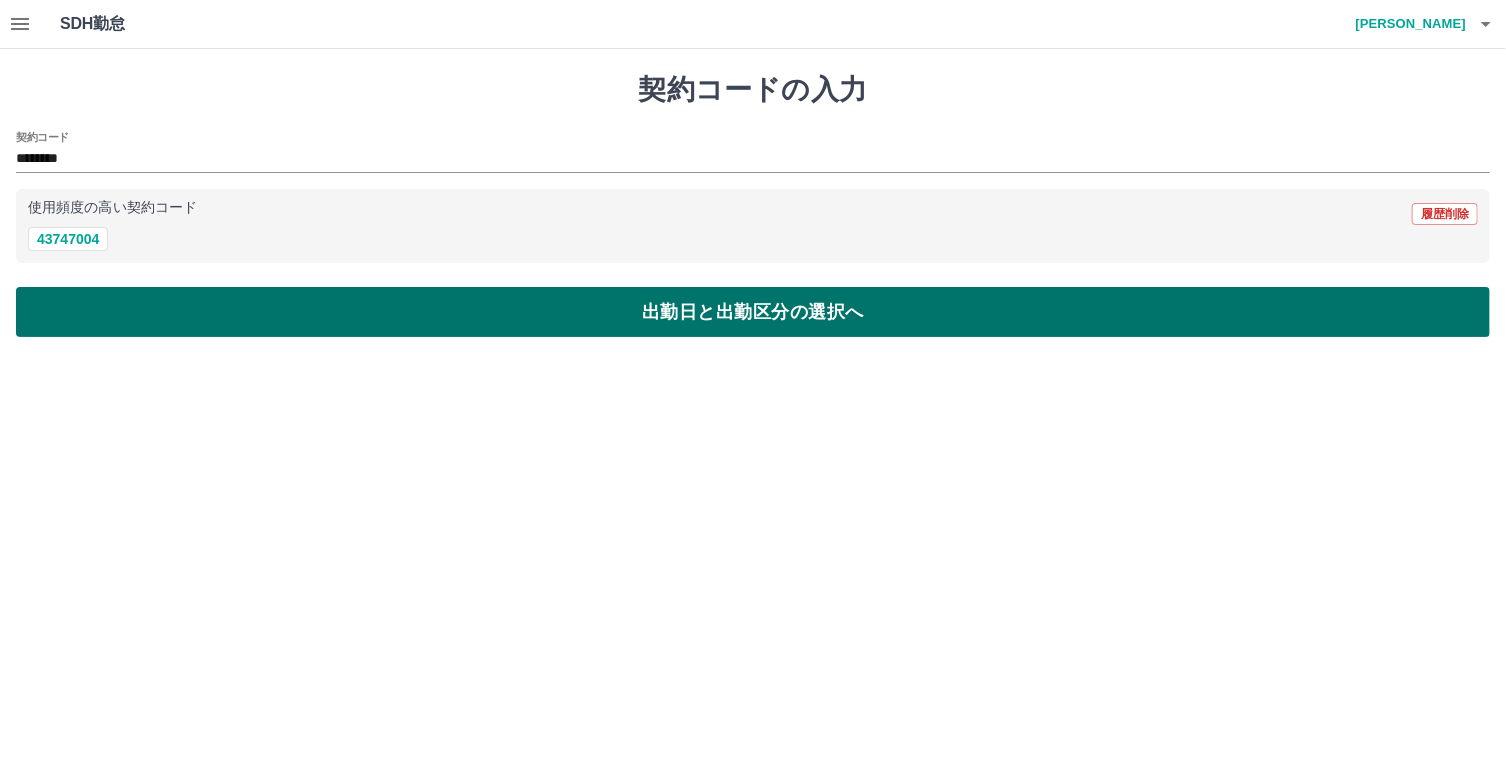 click on "出勤日と出勤区分の選択へ" at bounding box center [753, 312] 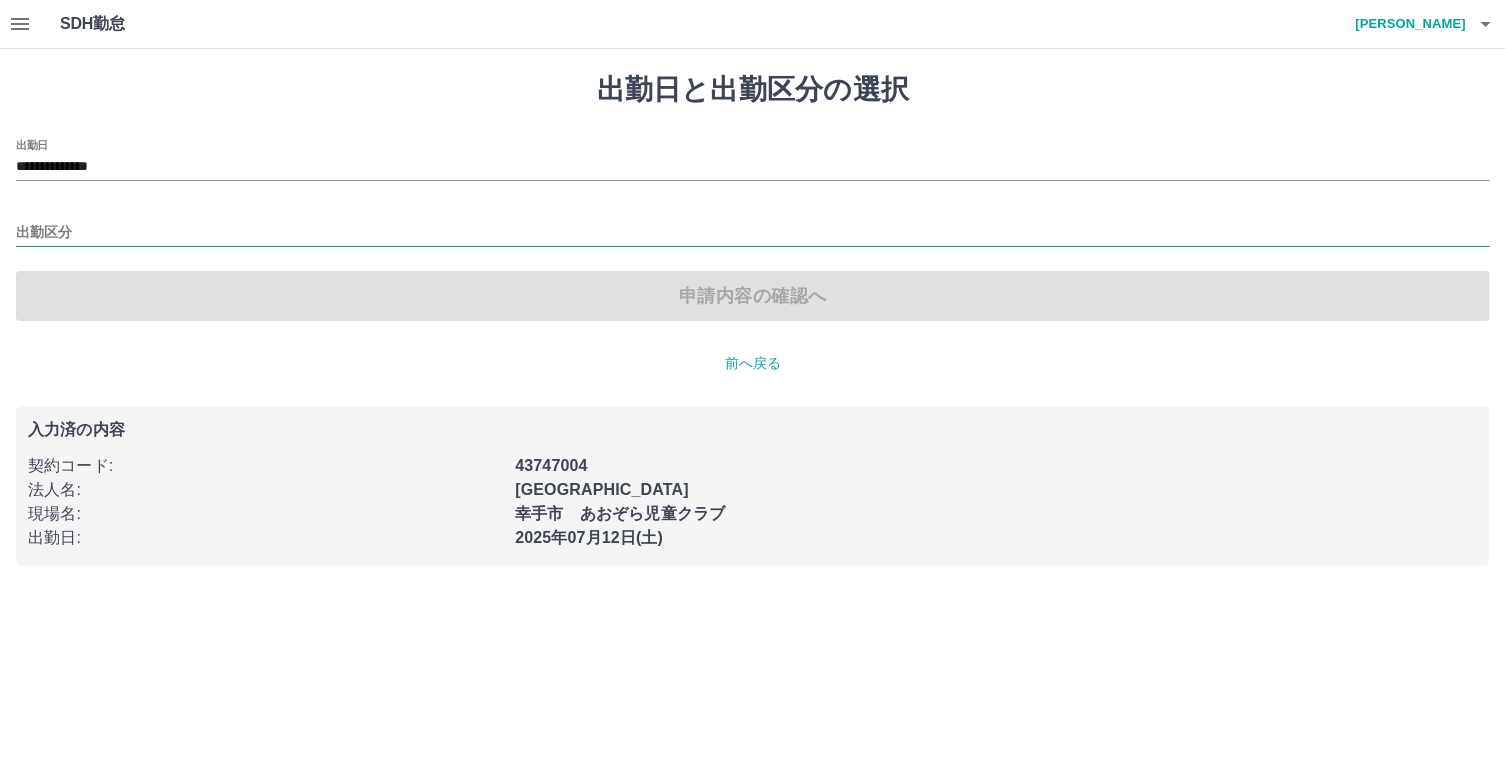 drag, startPoint x: 49, startPoint y: 227, endPoint x: 74, endPoint y: 226, distance: 25.019993 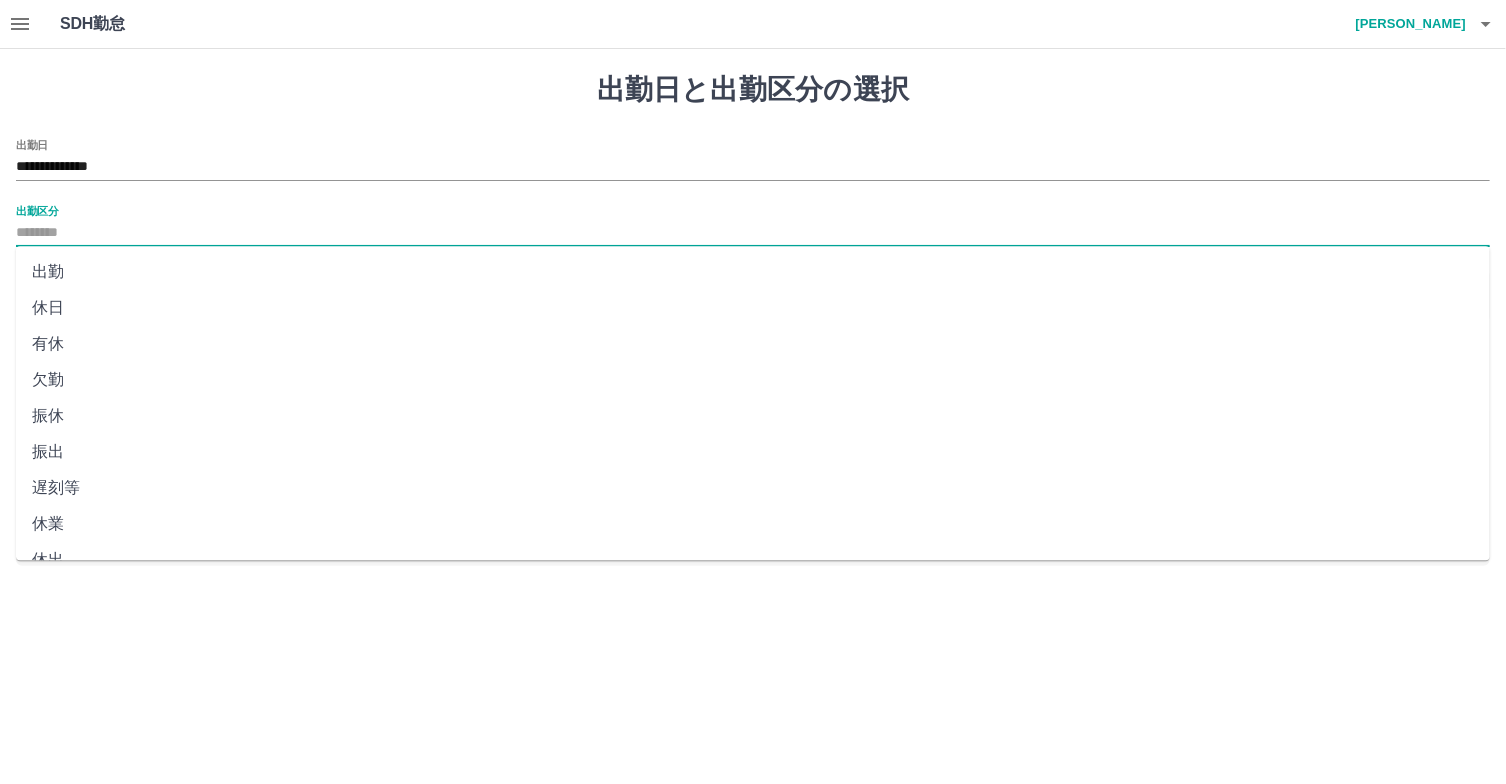 click on "振出" at bounding box center [753, 452] 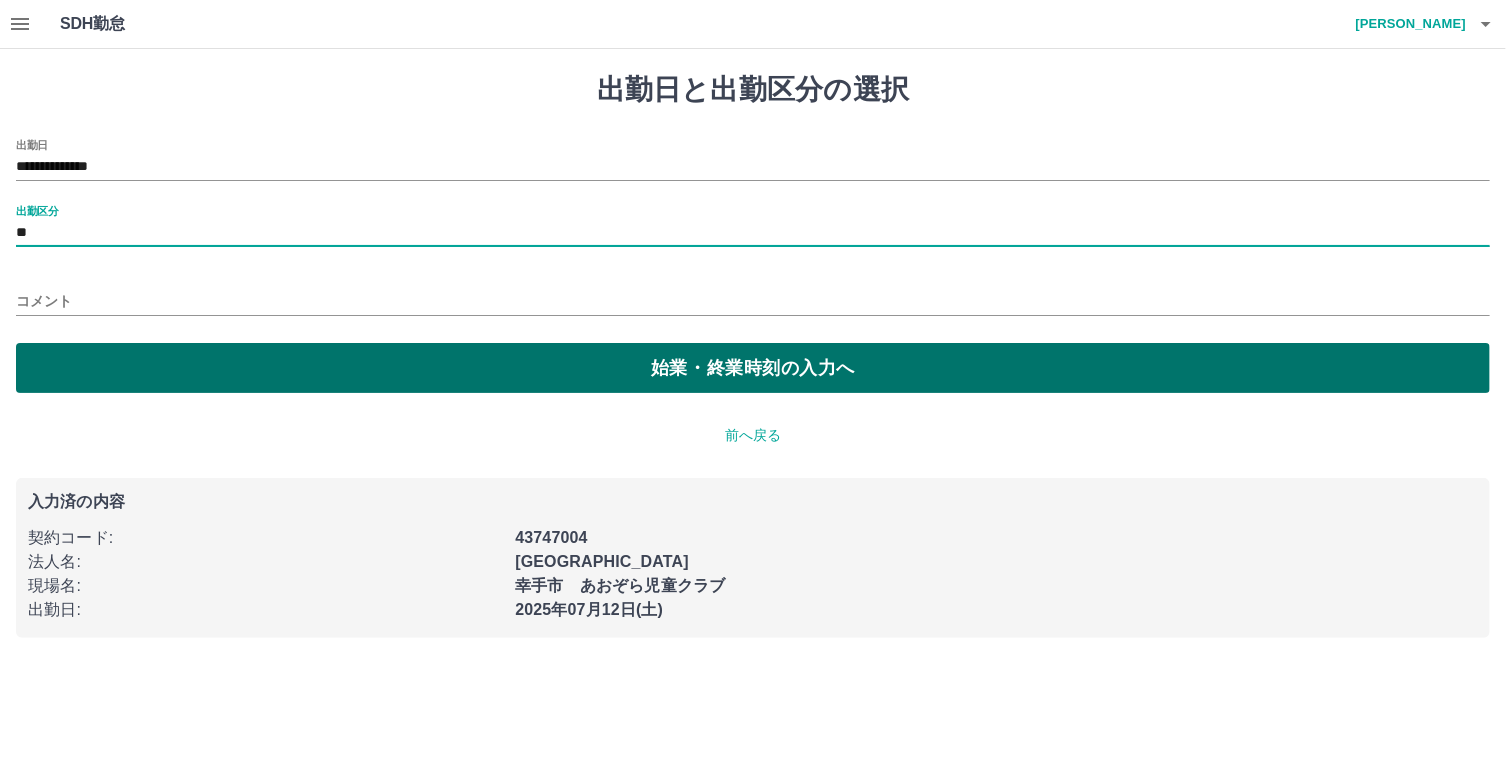click on "始業・終業時刻の入力へ" at bounding box center [753, 368] 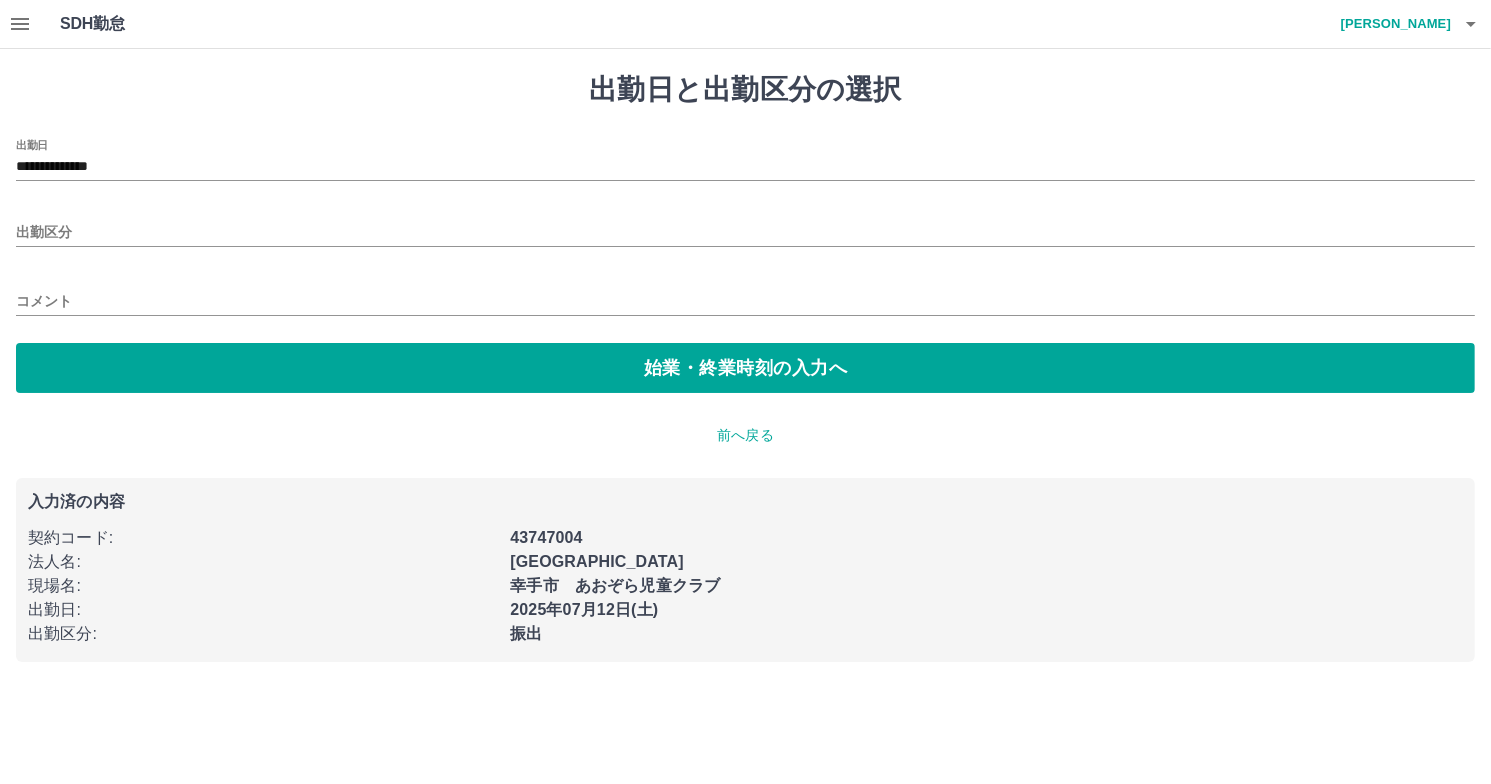 type on "**" 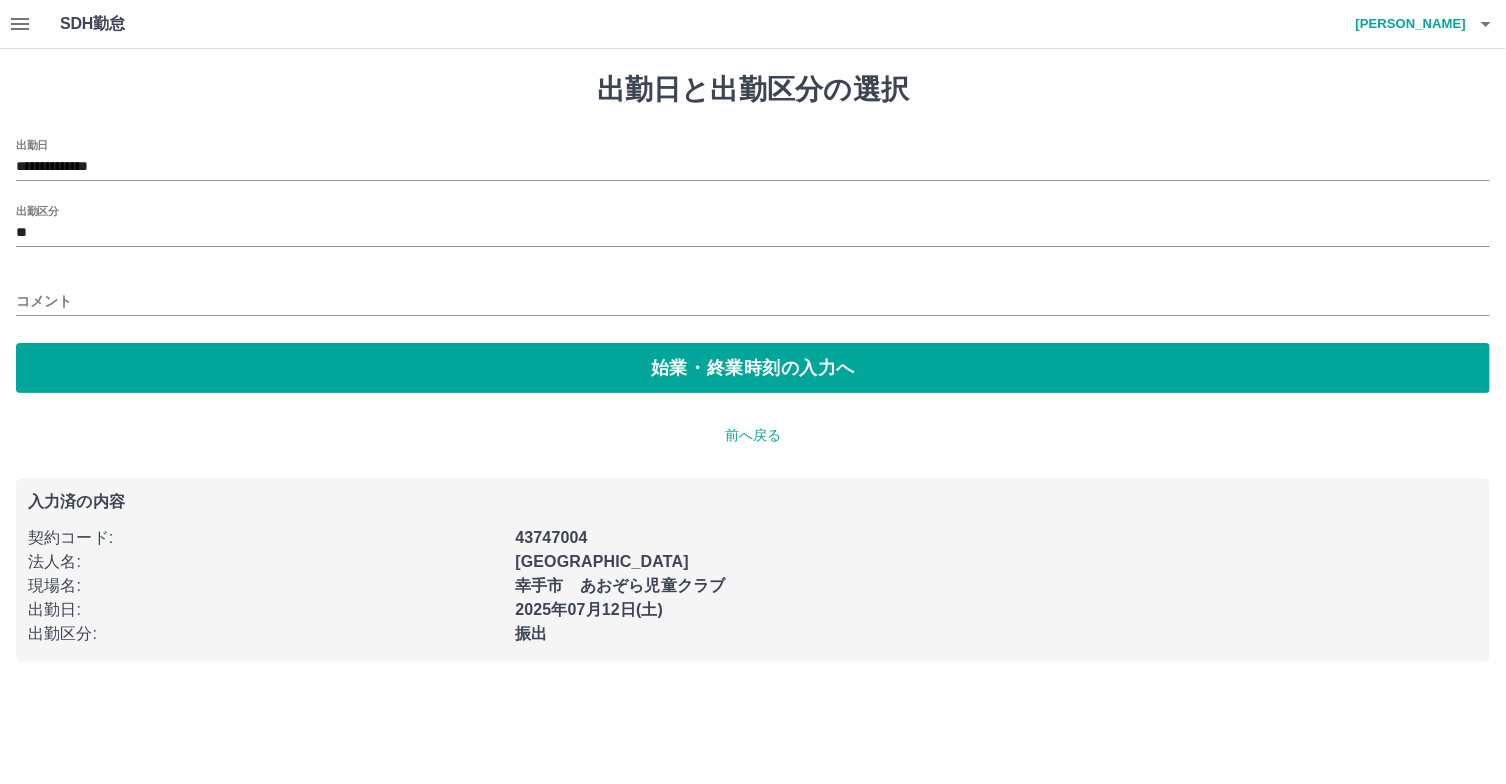 drag, startPoint x: 79, startPoint y: 303, endPoint x: 126, endPoint y: 295, distance: 47.67599 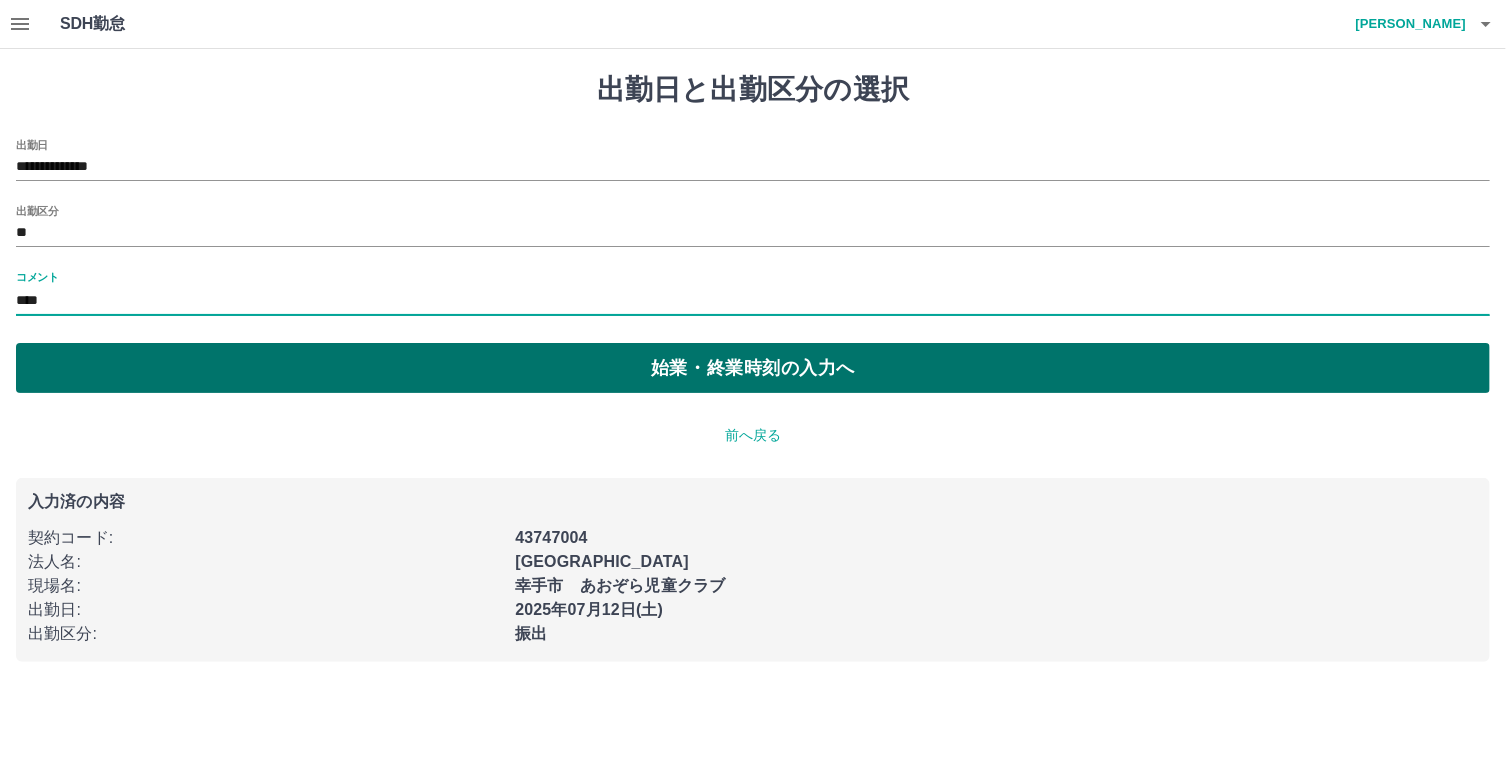 type on "****" 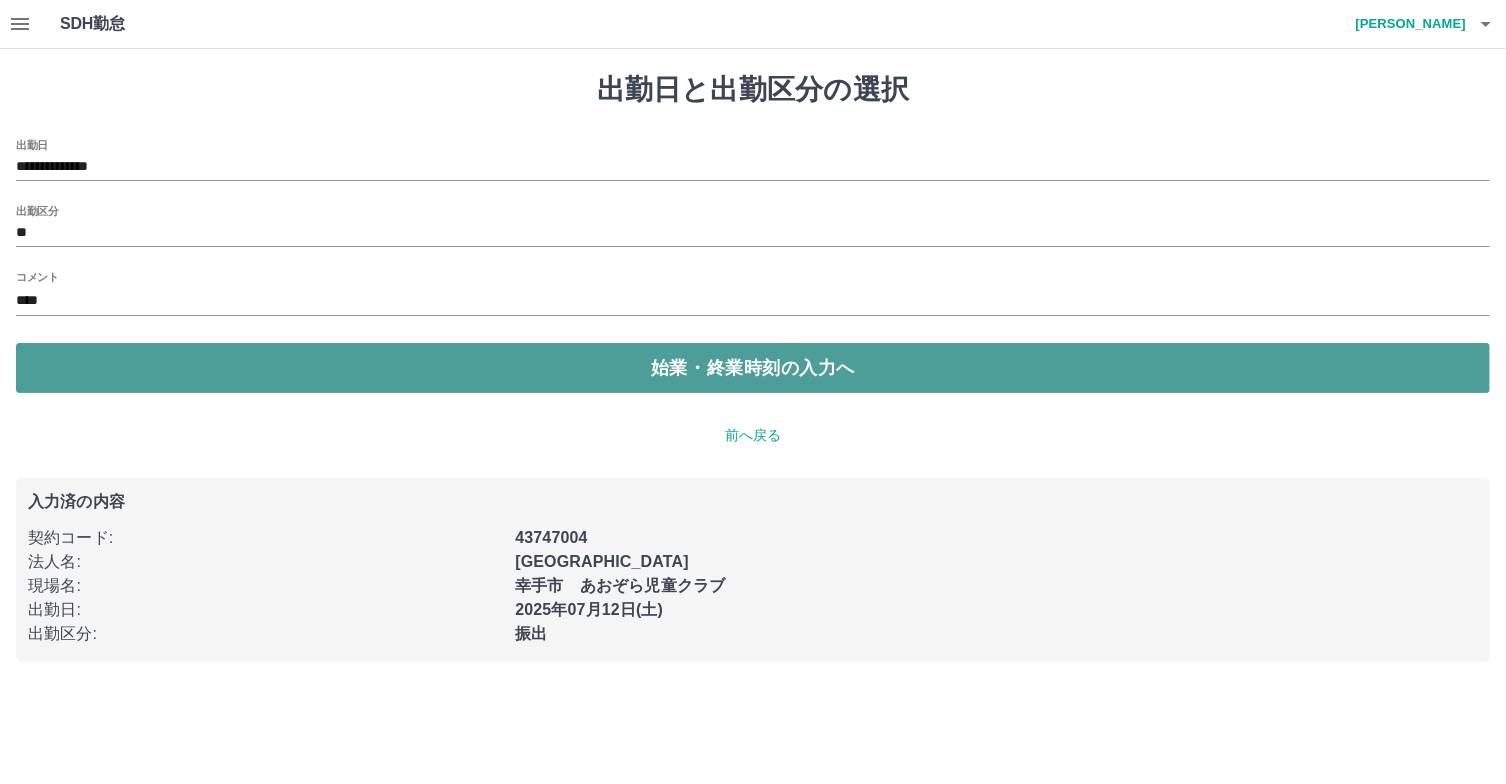 click on "始業・終業時刻の入力へ" at bounding box center [753, 368] 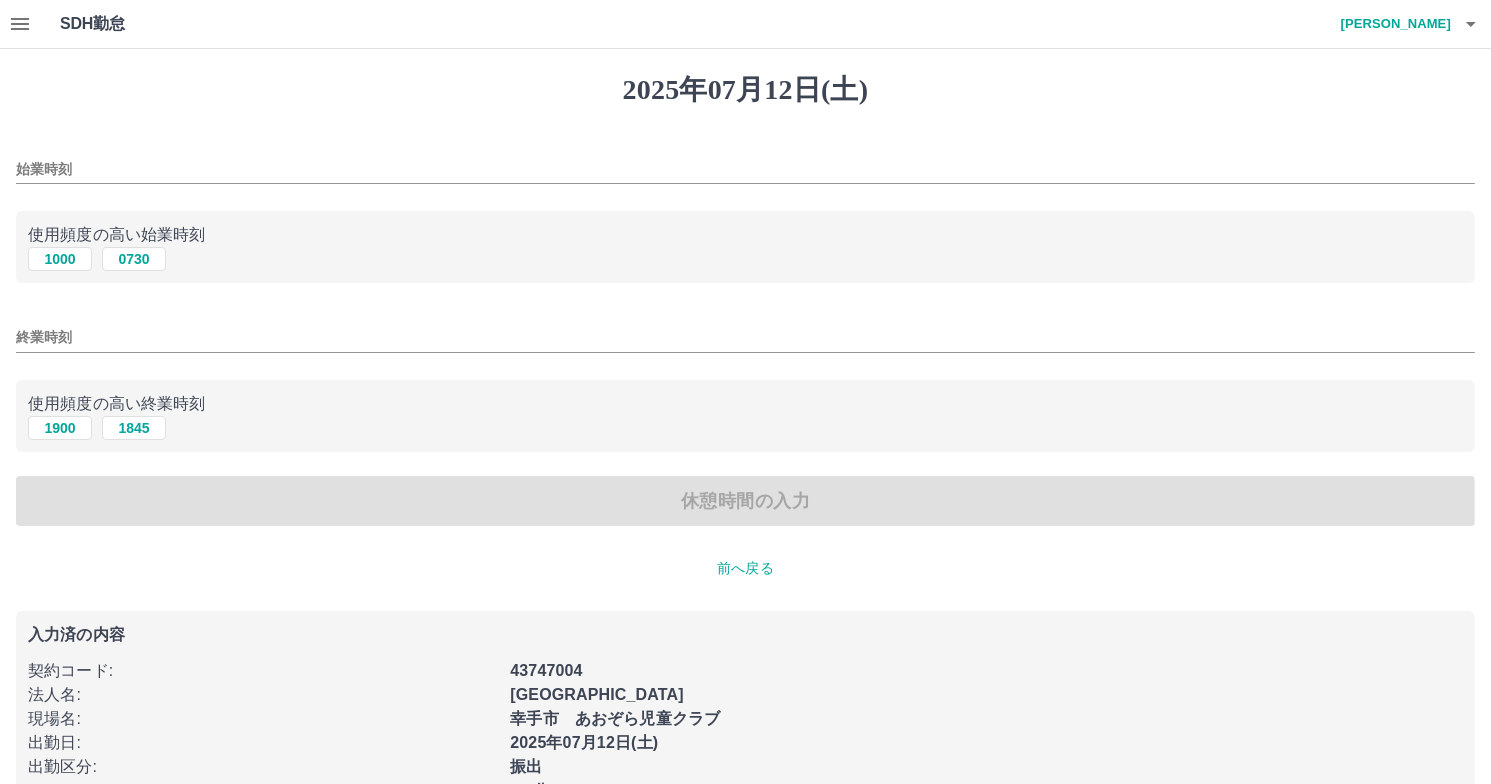 drag, startPoint x: 74, startPoint y: 159, endPoint x: 202, endPoint y: 160, distance: 128.0039 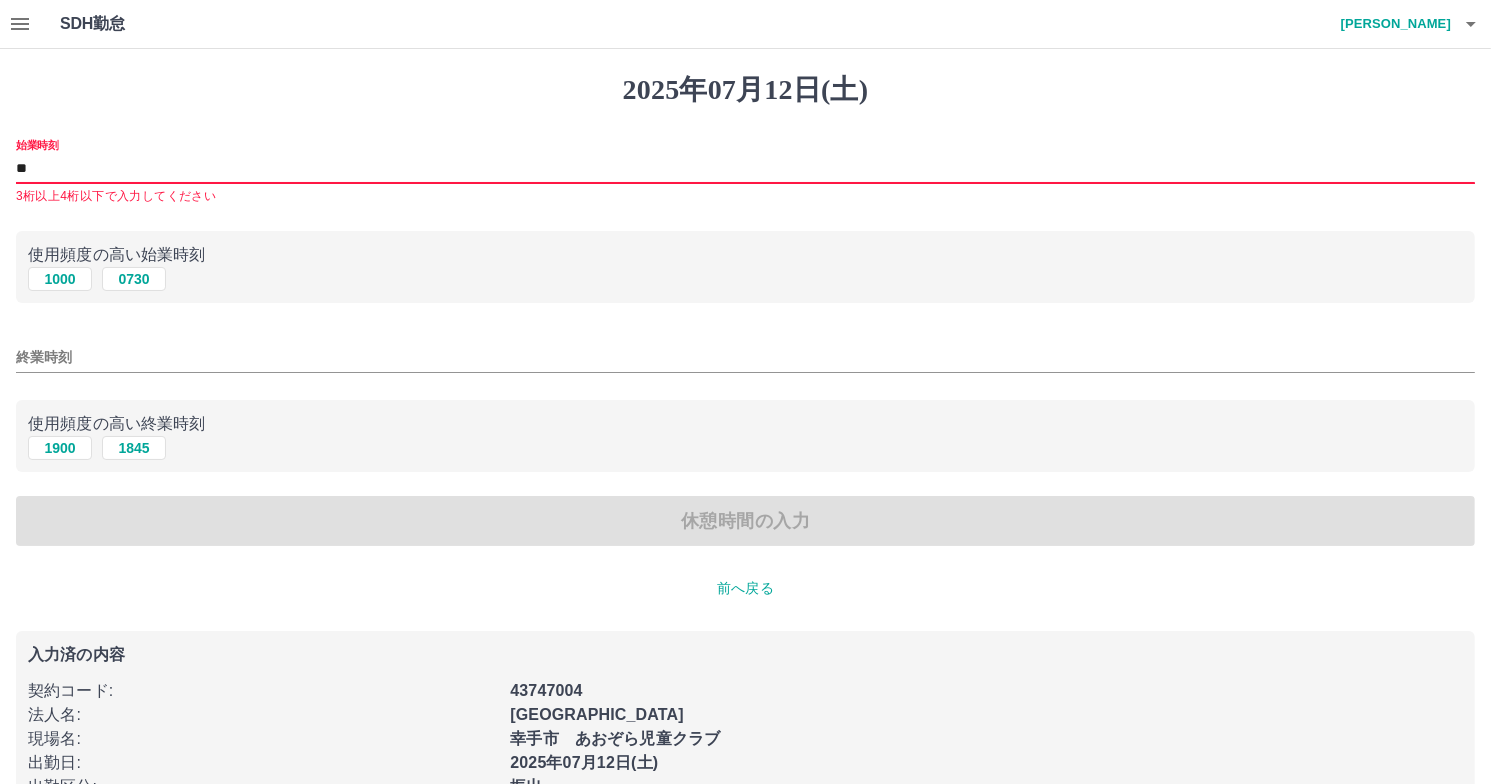 type on "*" 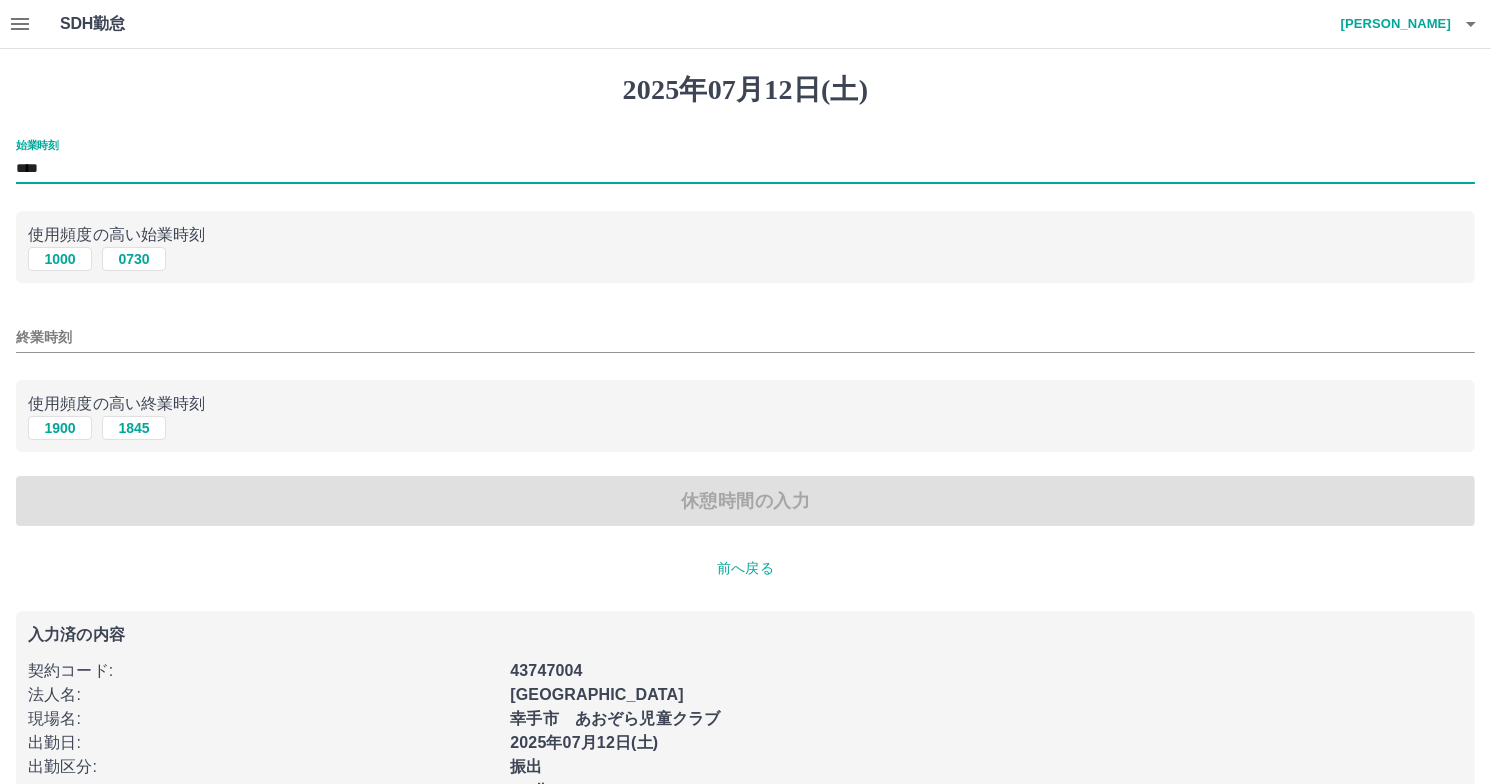 type on "****" 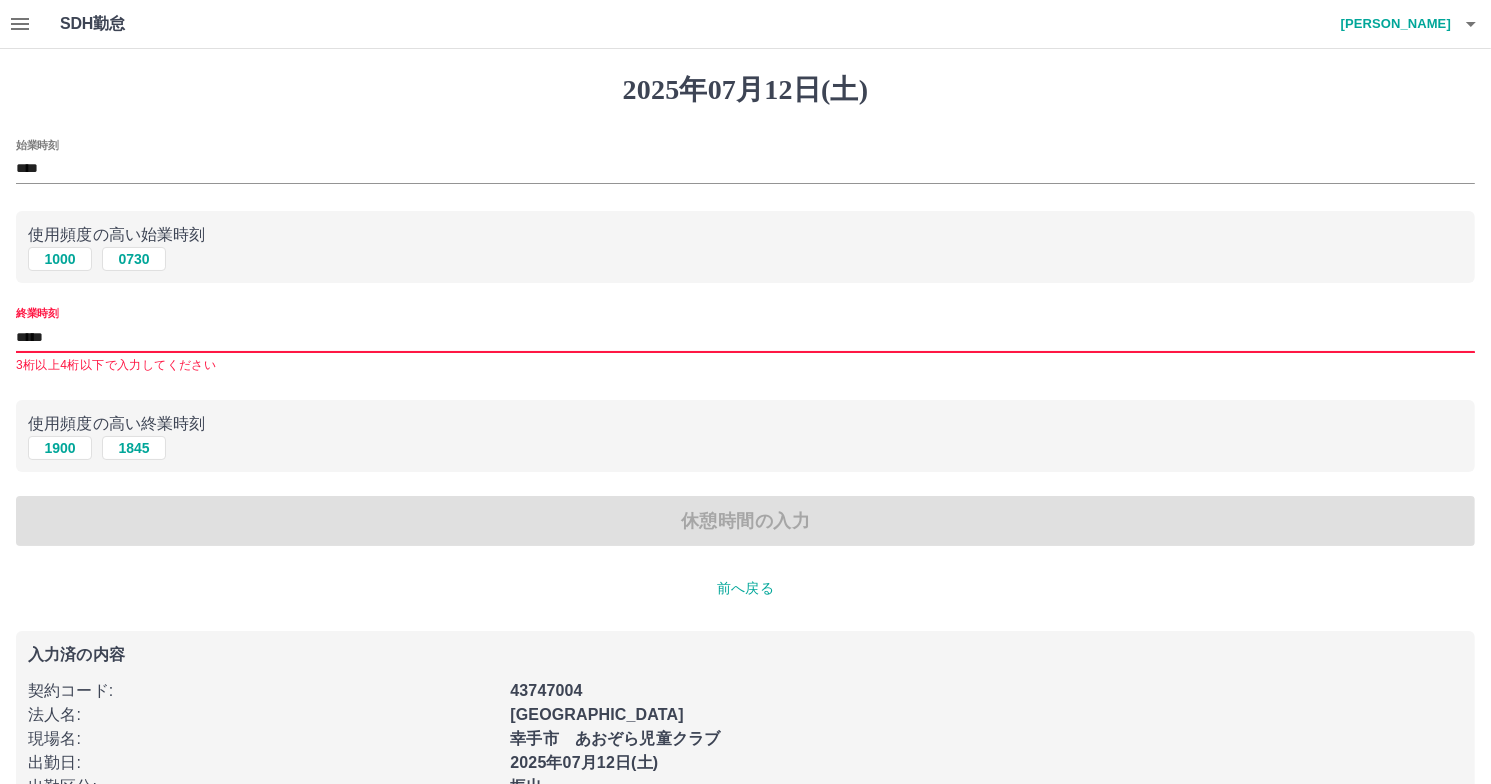 click on "[DATE] [DATE]" at bounding box center [745, 448] 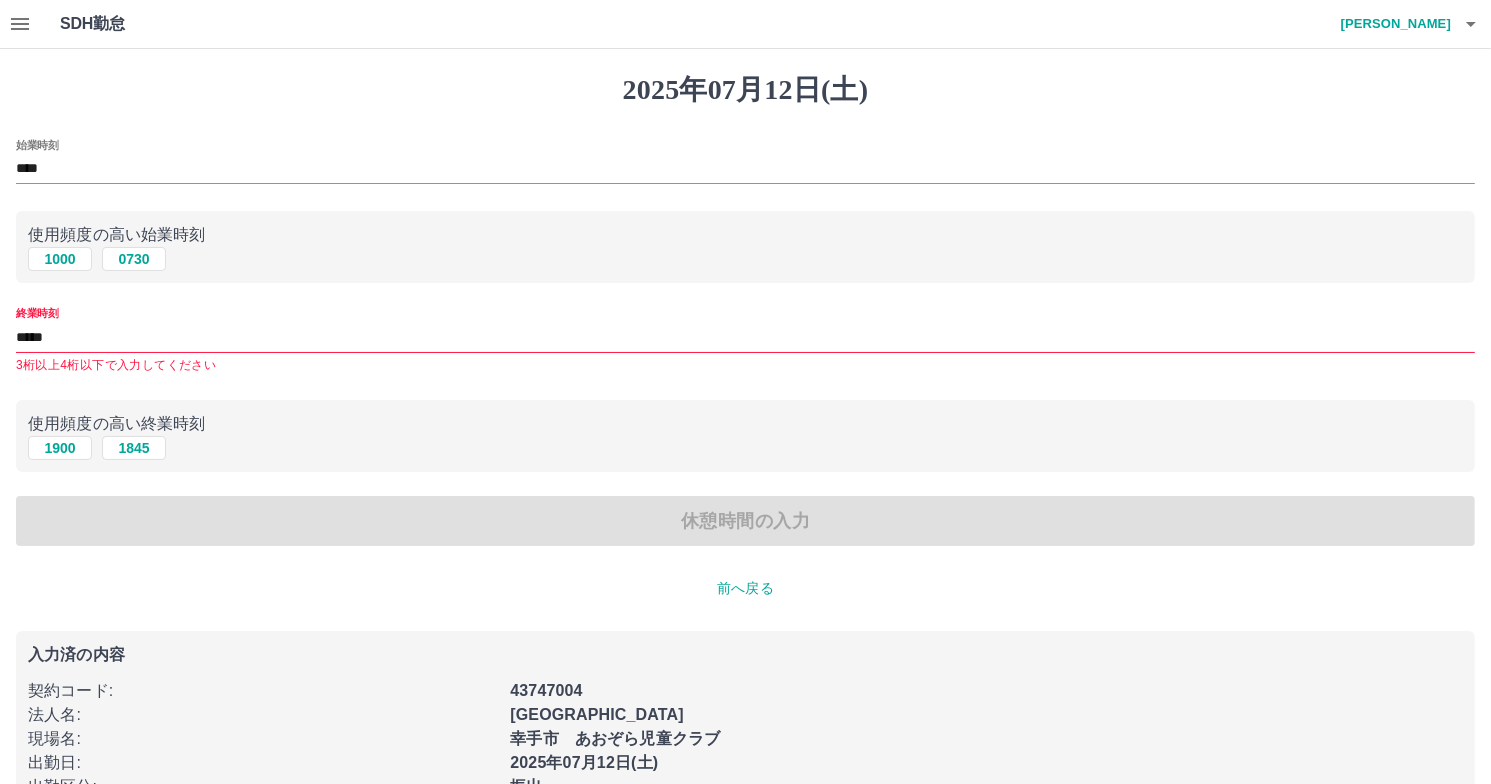 click on "*****" at bounding box center [745, 337] 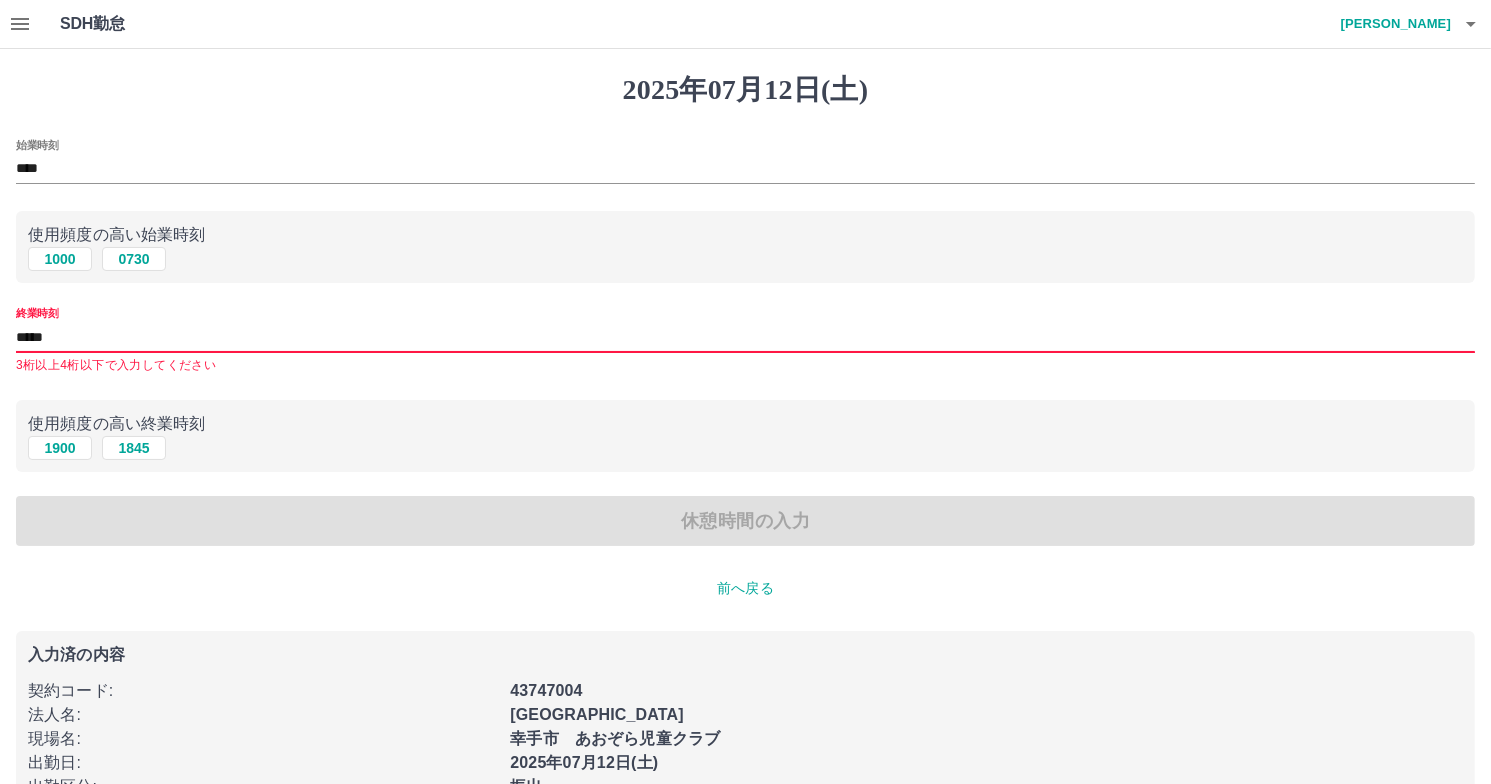 click on "*****" at bounding box center [745, 337] 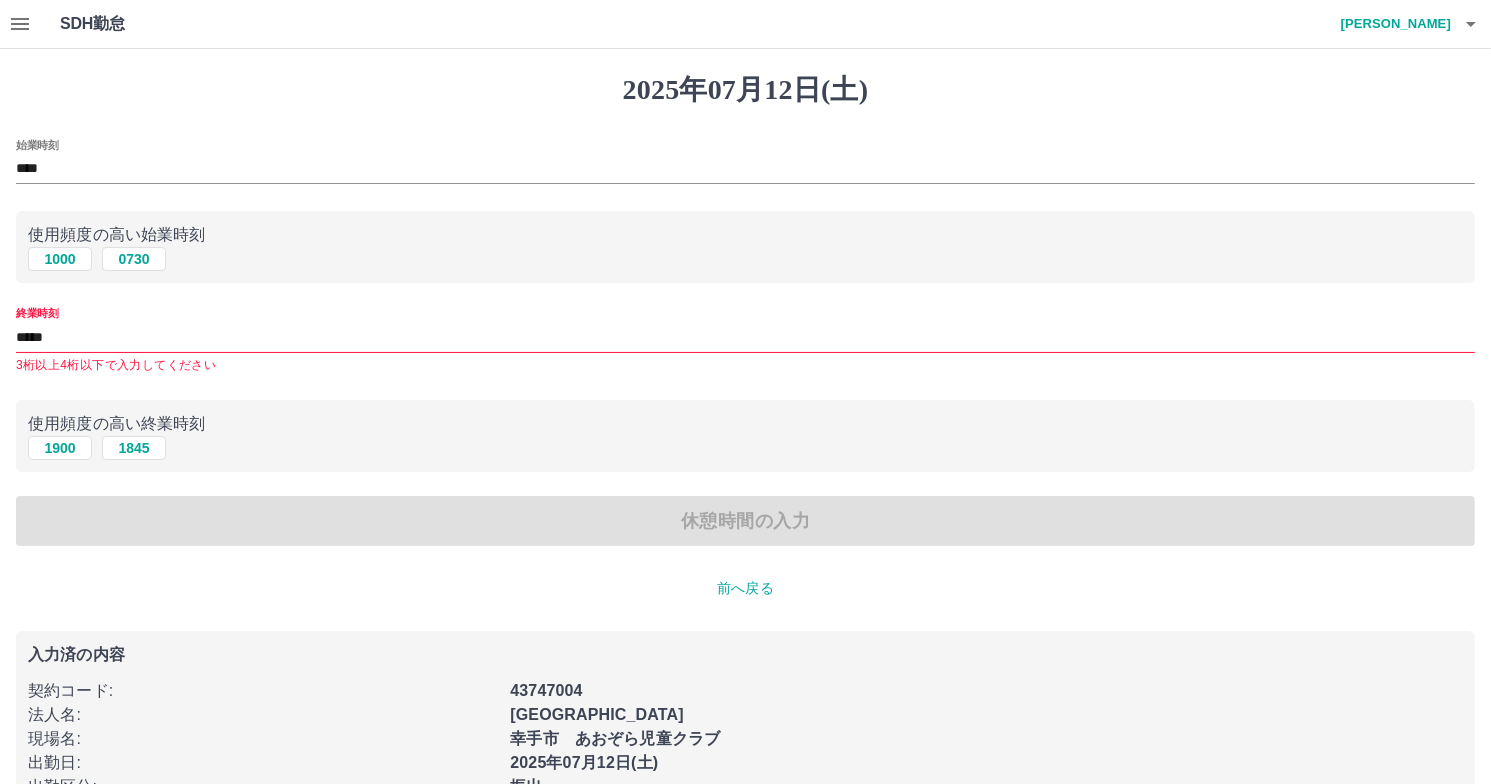 drag, startPoint x: 297, startPoint y: 409, endPoint x: 323, endPoint y: 407, distance: 26.076809 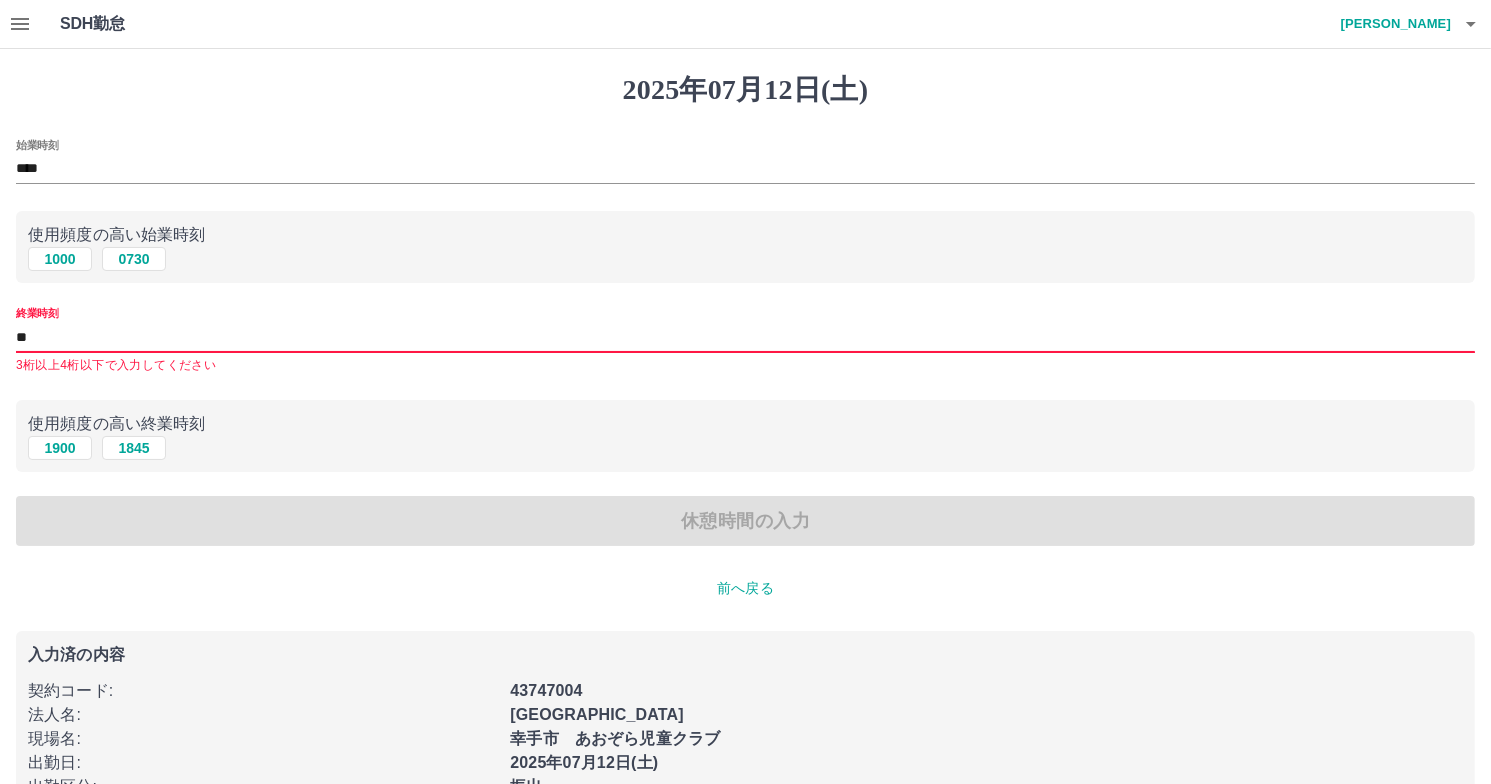 type on "*" 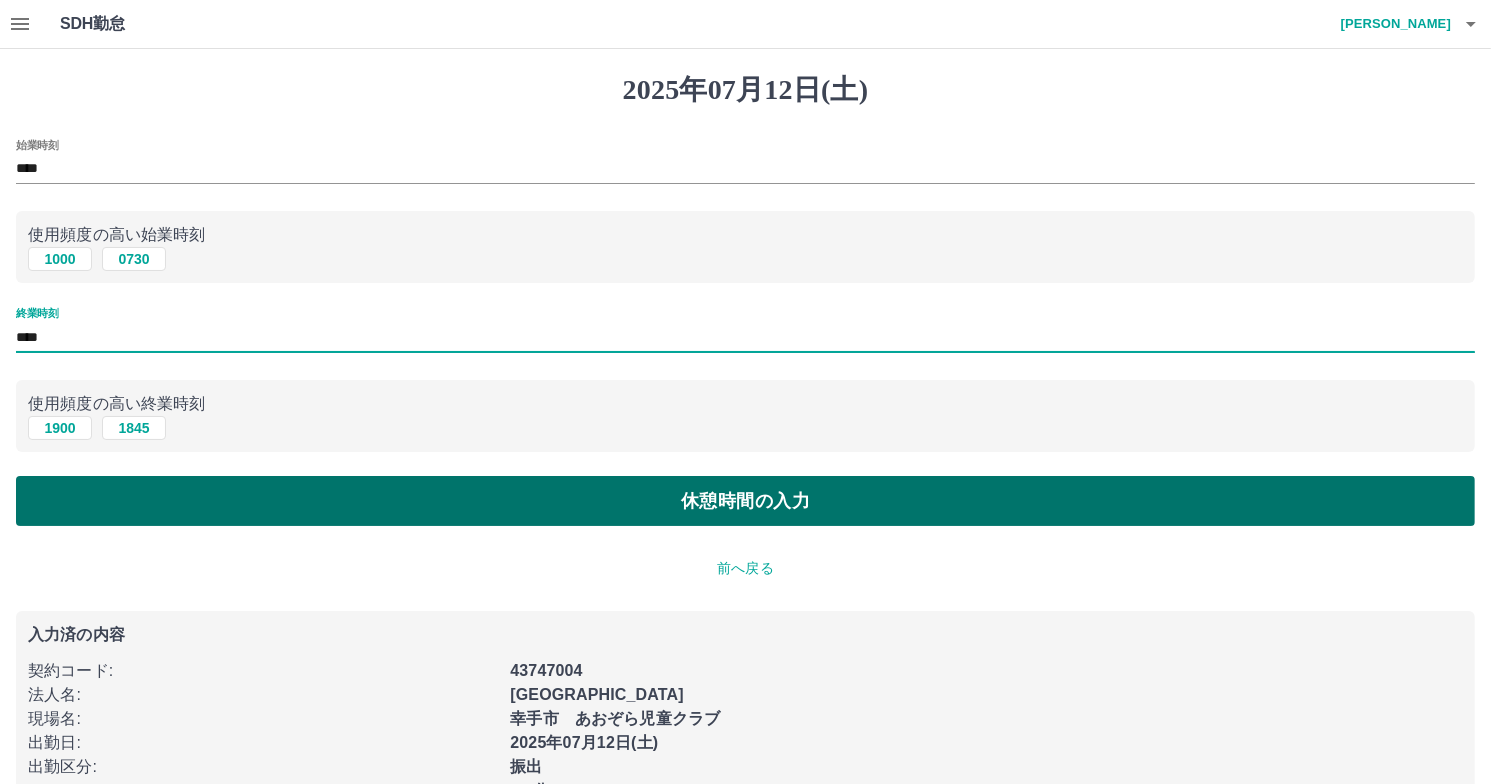 type on "****" 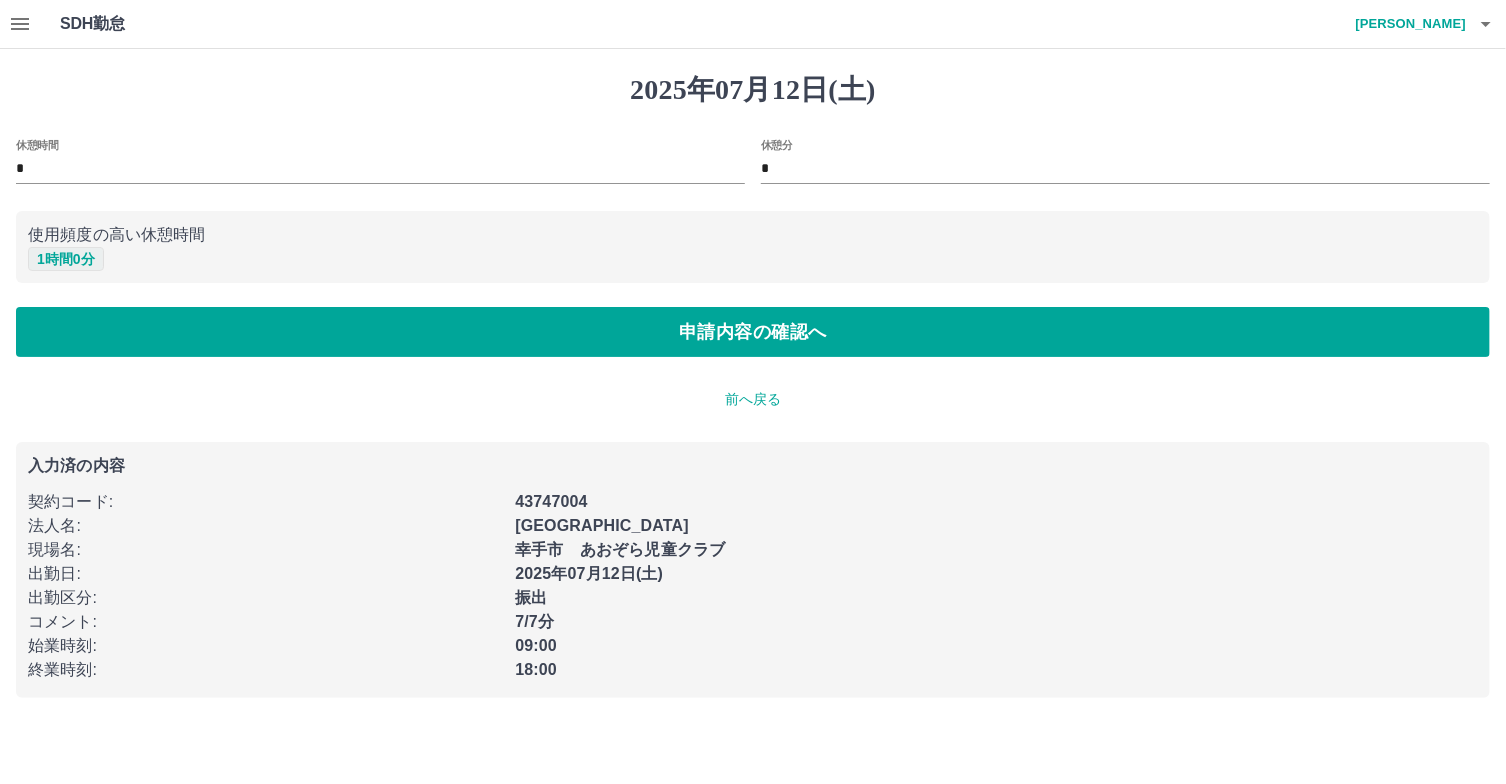 click on "1 時間 0 分" at bounding box center (66, 259) 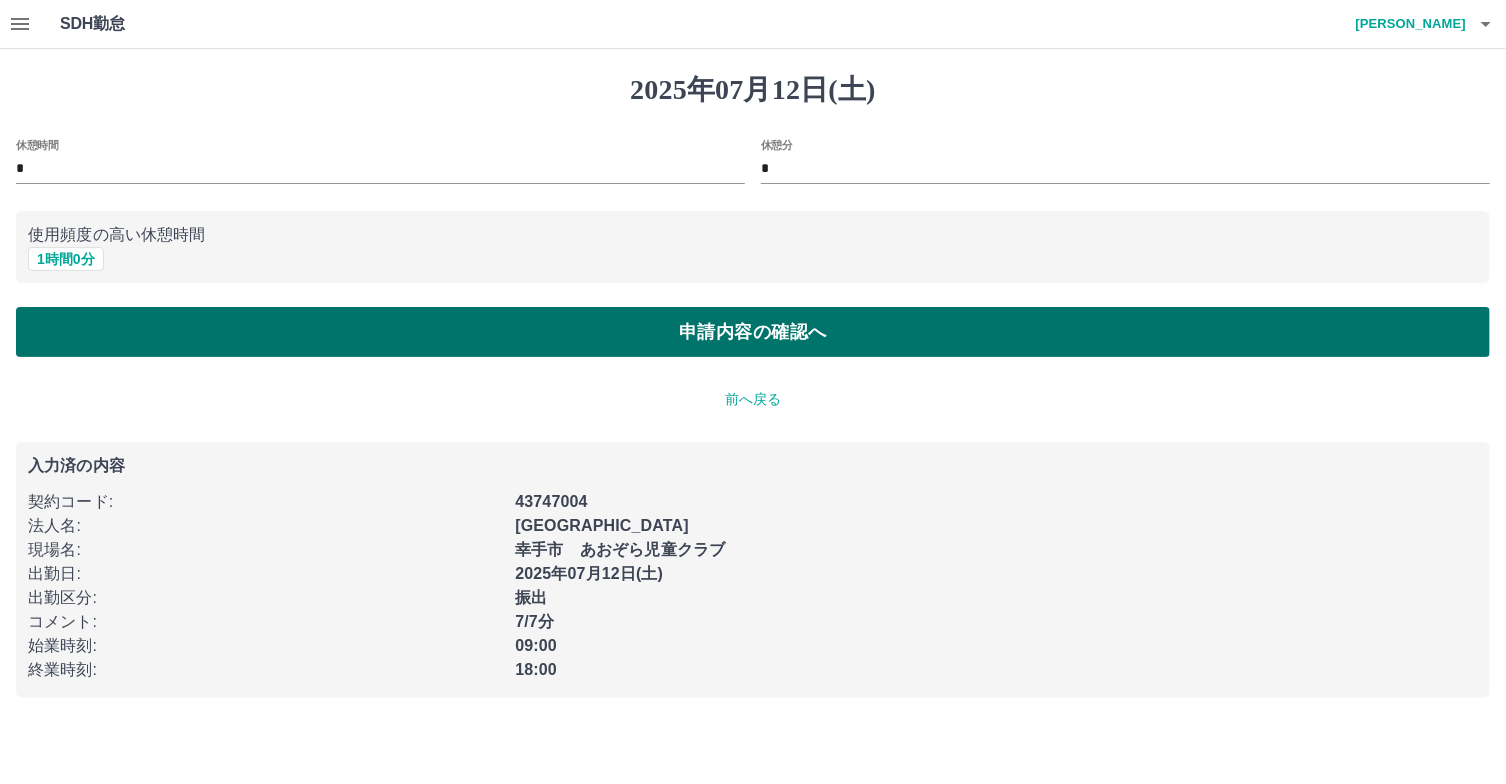 click on "申請内容の確認へ" at bounding box center [753, 332] 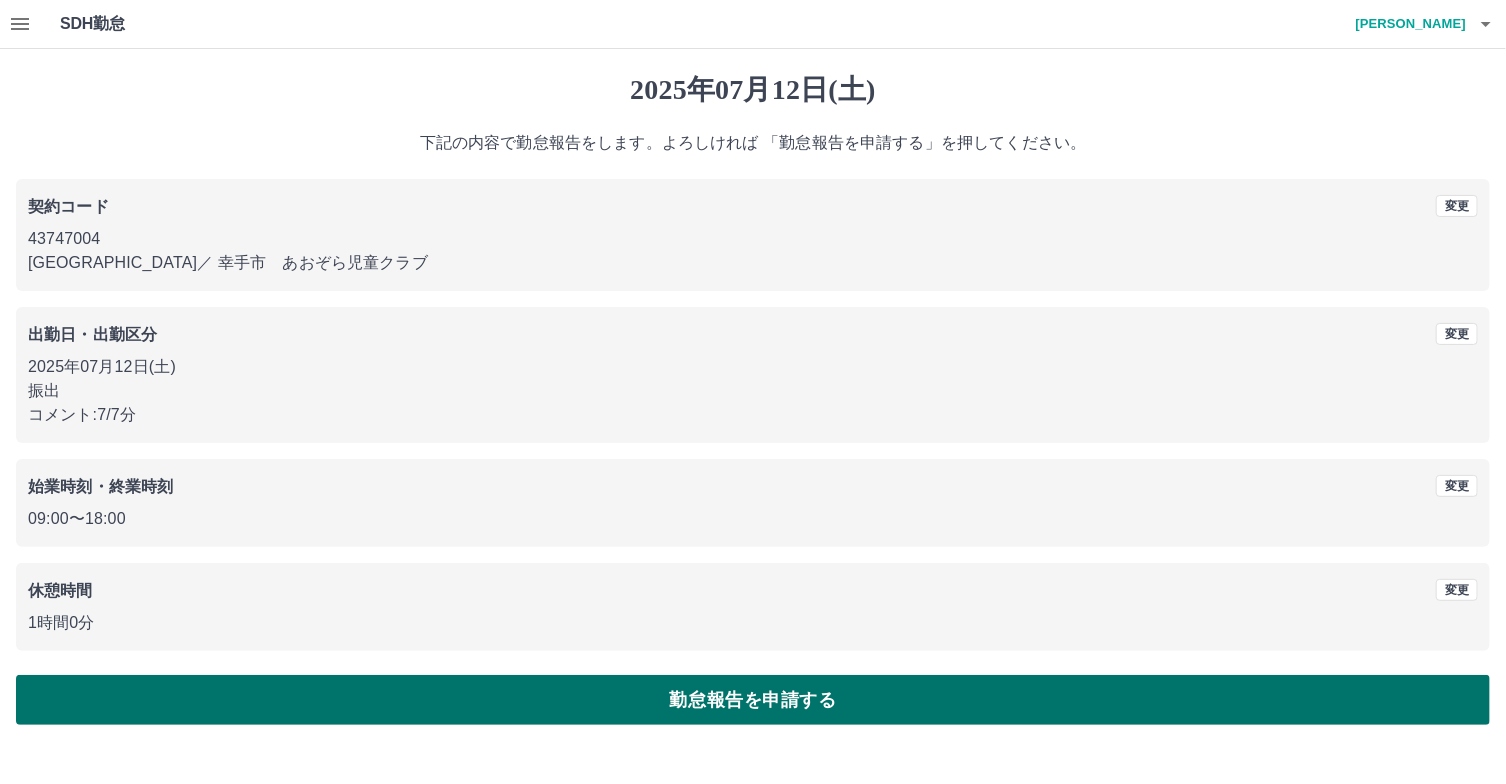 click on "勤怠報告を申請する" at bounding box center (753, 700) 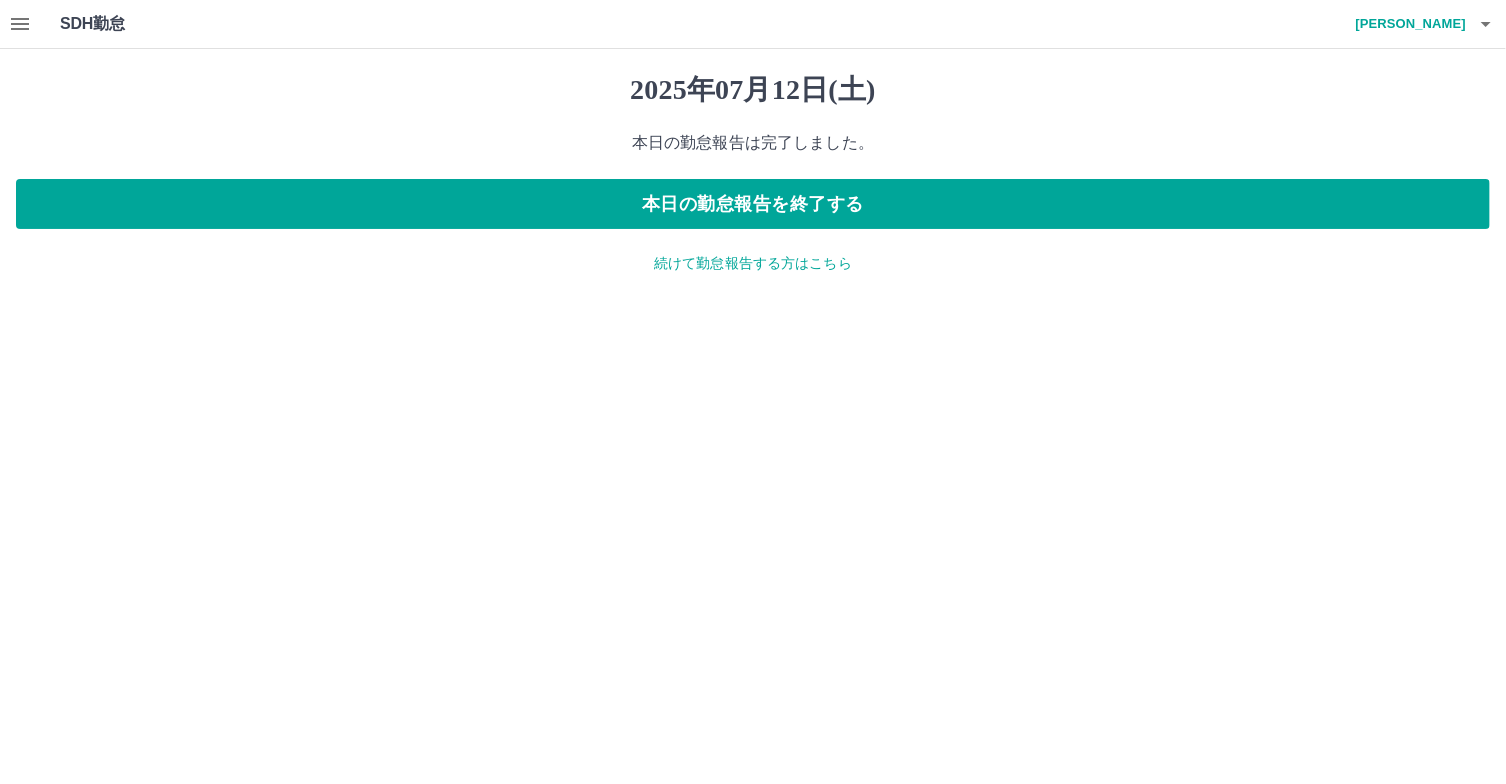 click 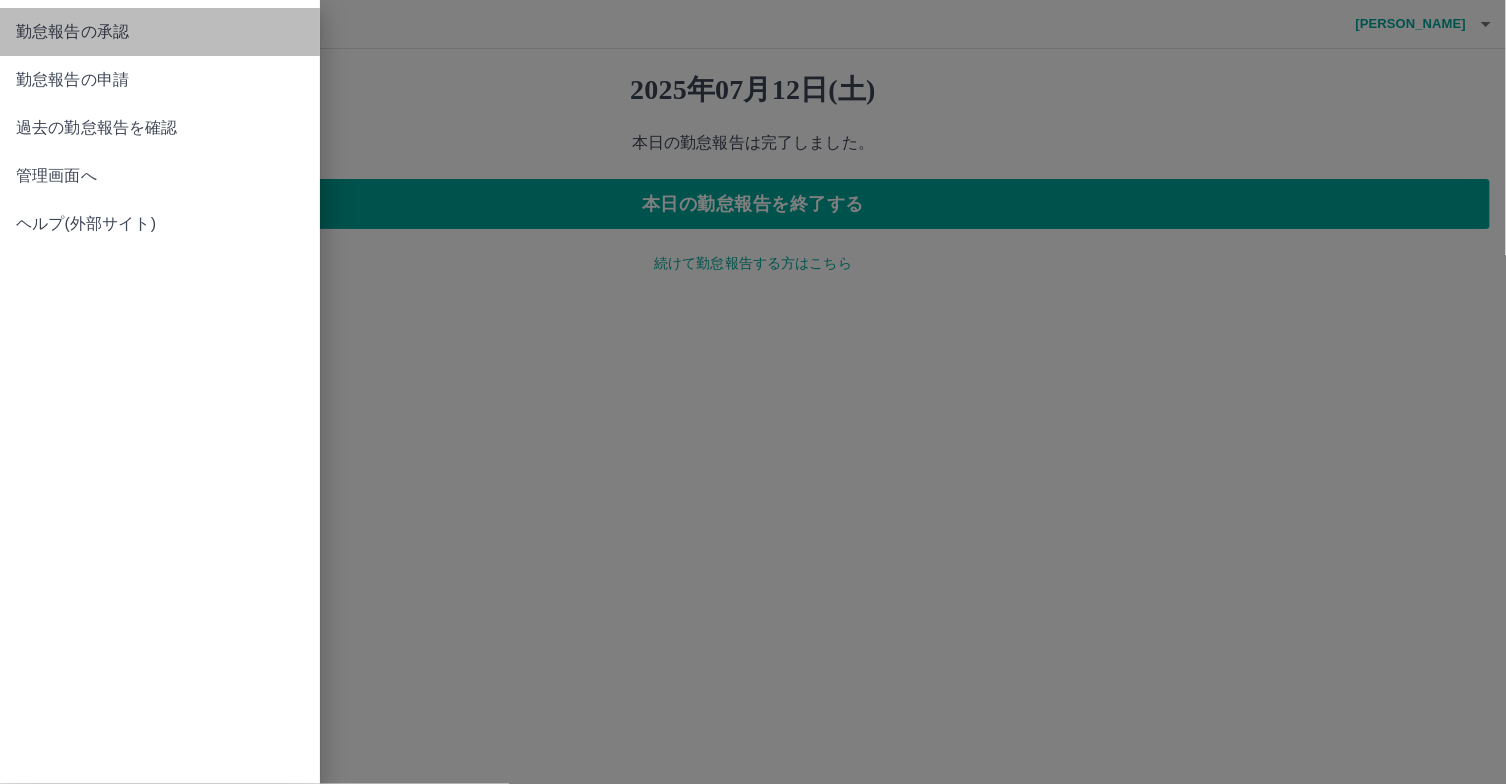 click on "勤怠報告の承認" at bounding box center (160, 32) 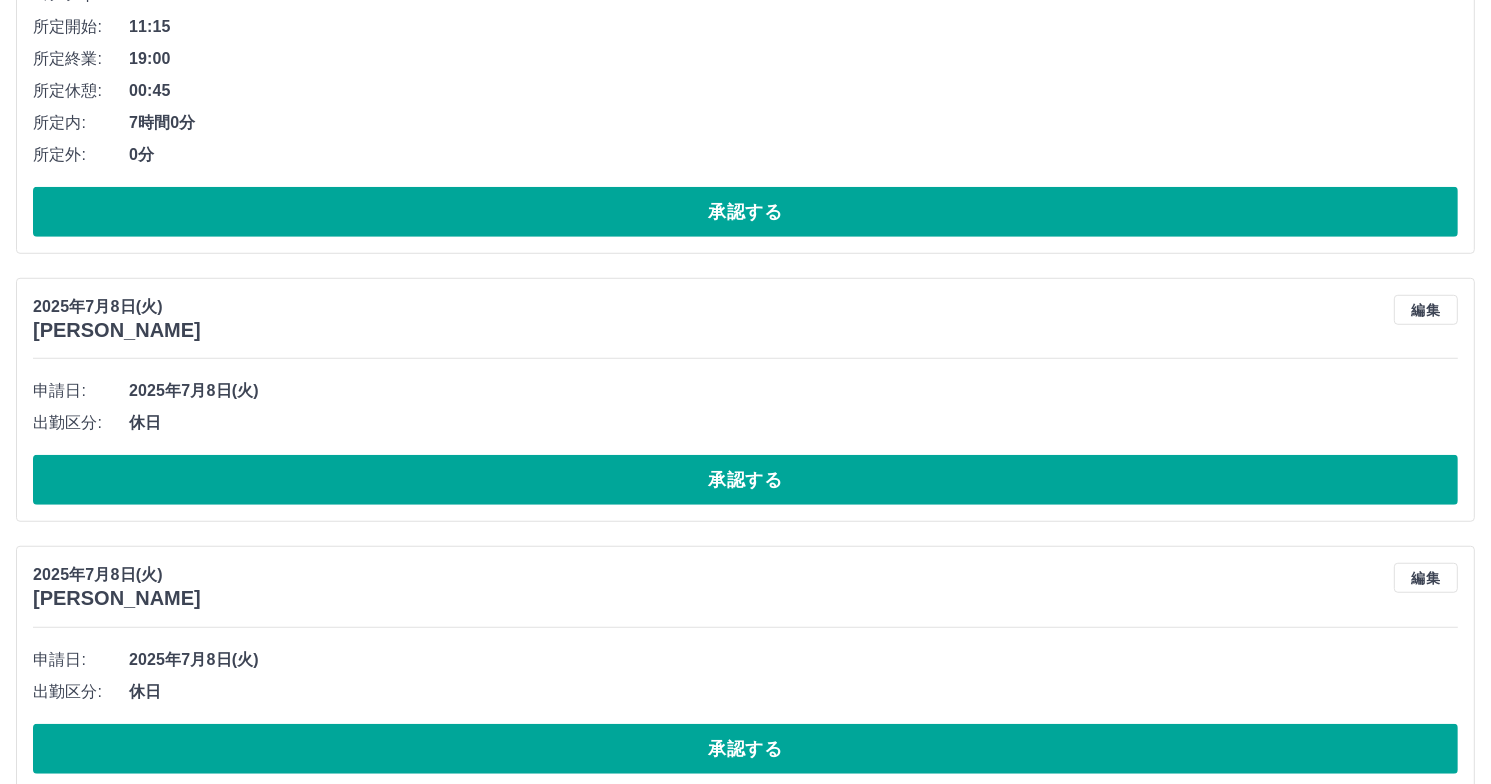 scroll, scrollTop: 9087, scrollLeft: 0, axis: vertical 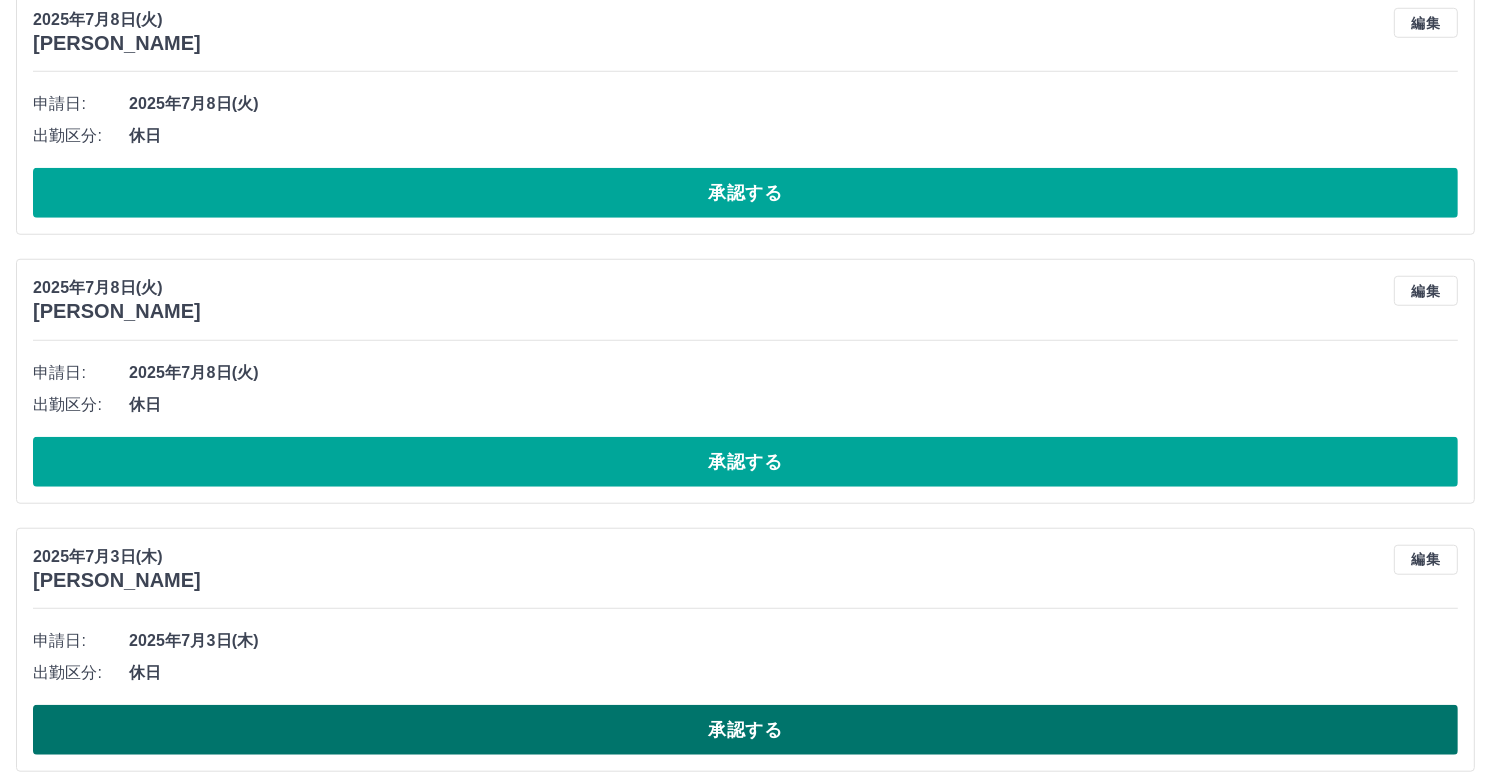 click on "承認する" at bounding box center [745, 730] 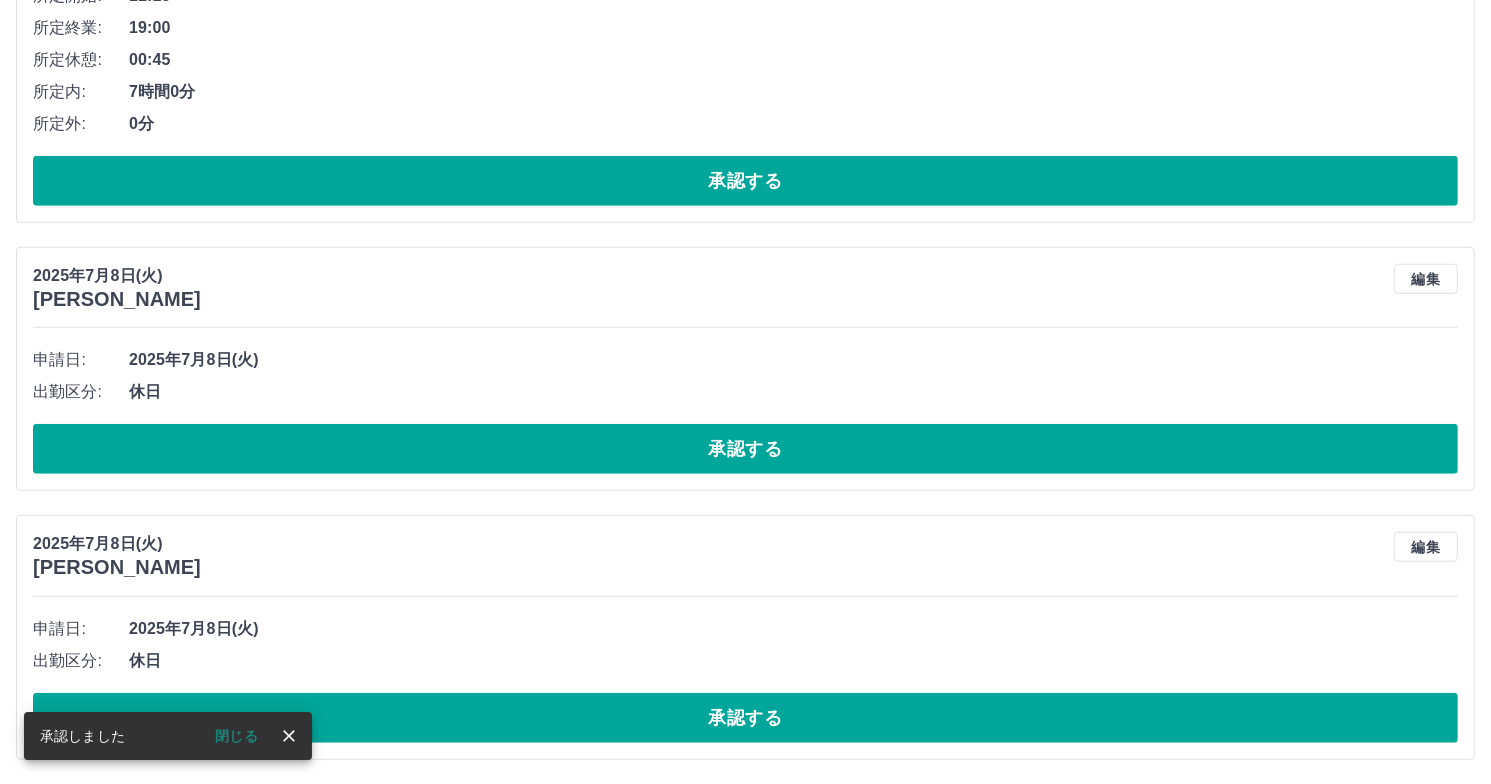 scroll, scrollTop: 8820, scrollLeft: 0, axis: vertical 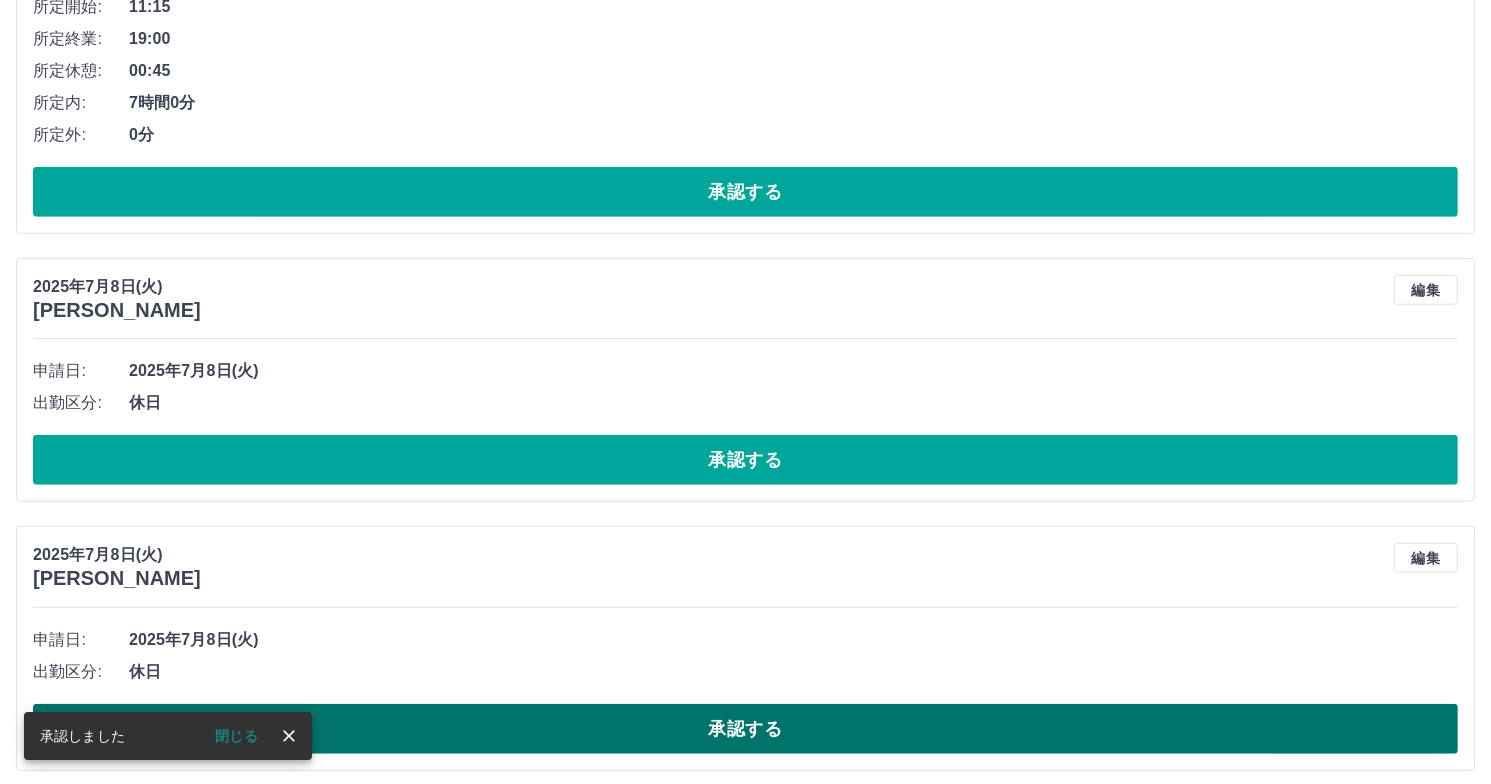 click on "承認する" at bounding box center [745, 729] 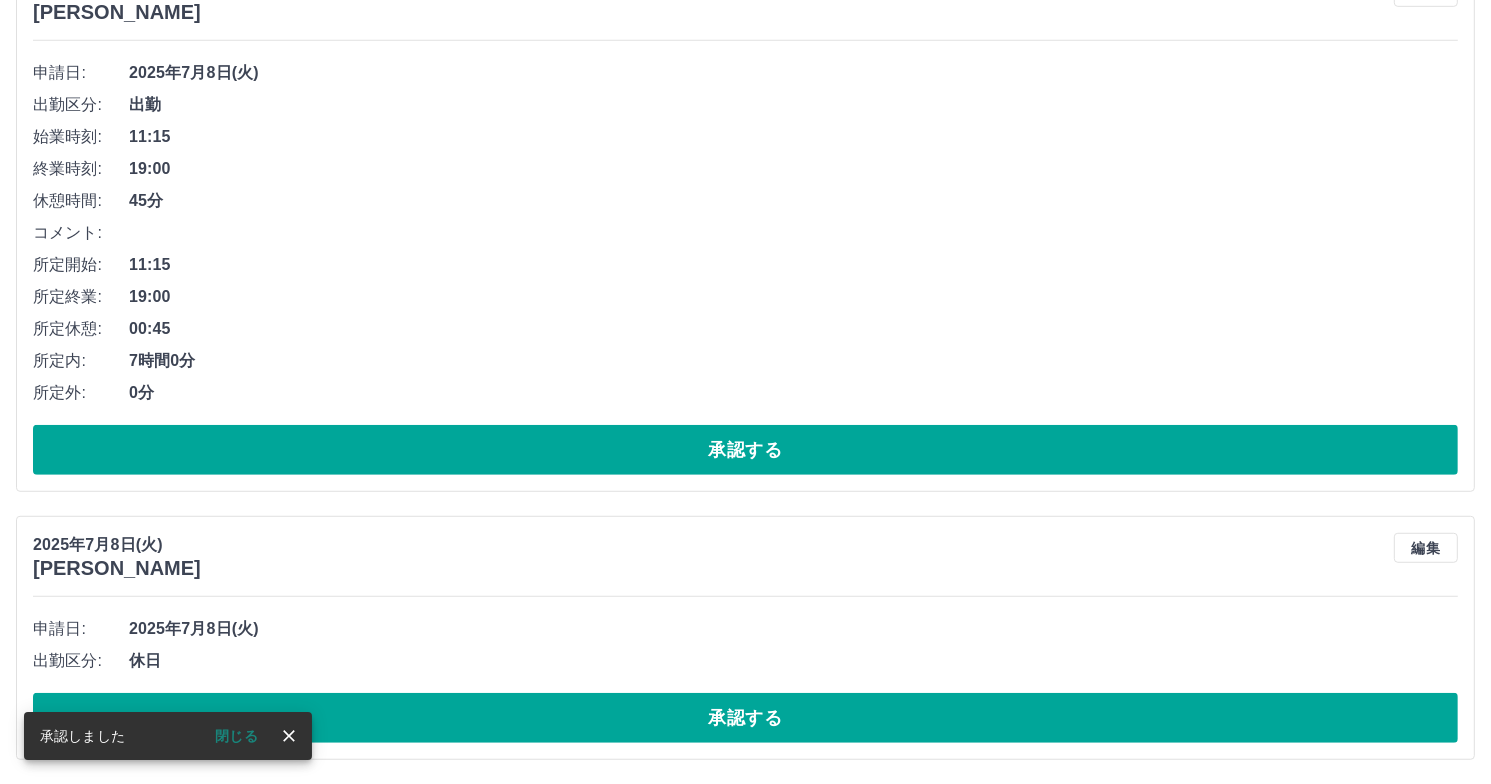 scroll, scrollTop: 8552, scrollLeft: 0, axis: vertical 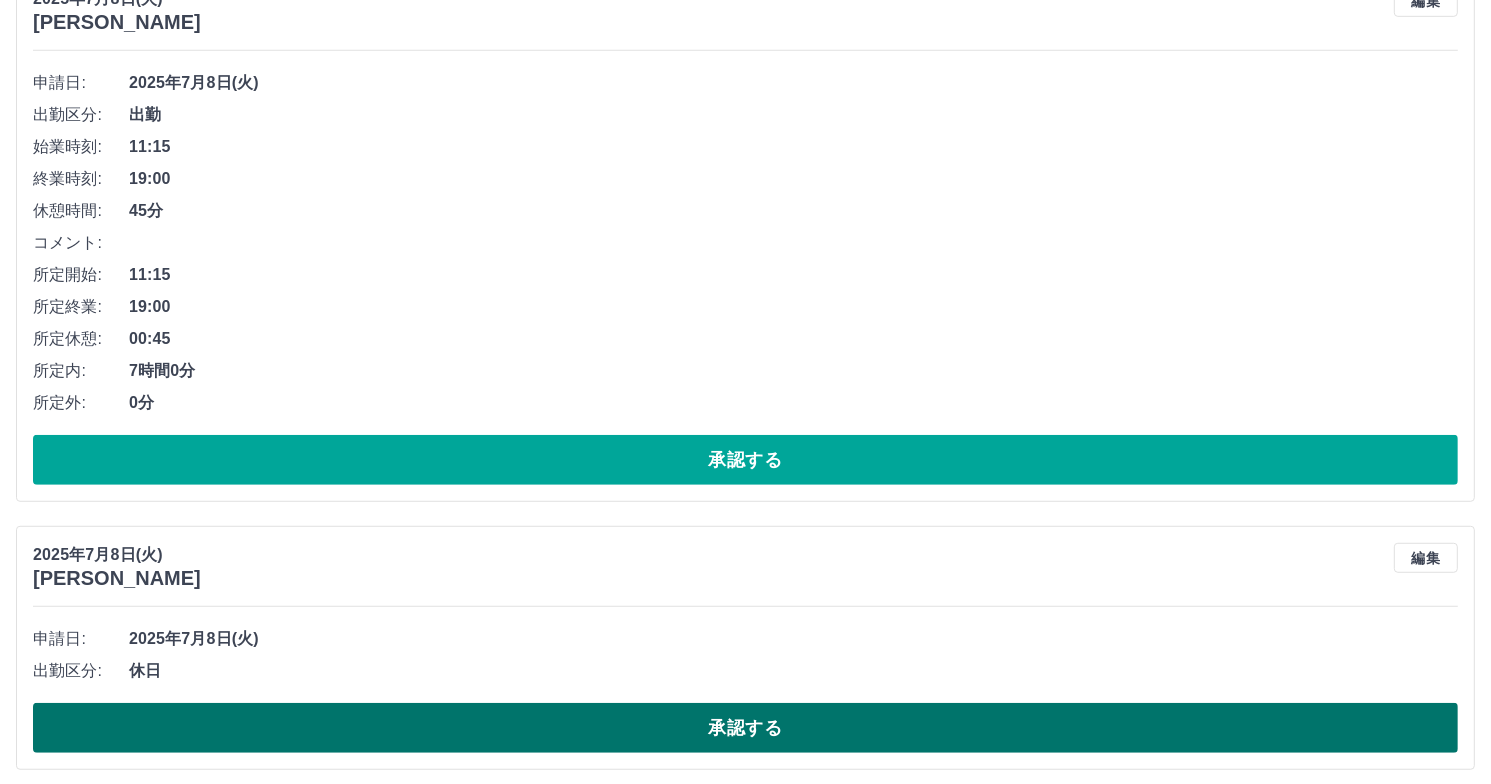 click on "承認する" at bounding box center [745, 728] 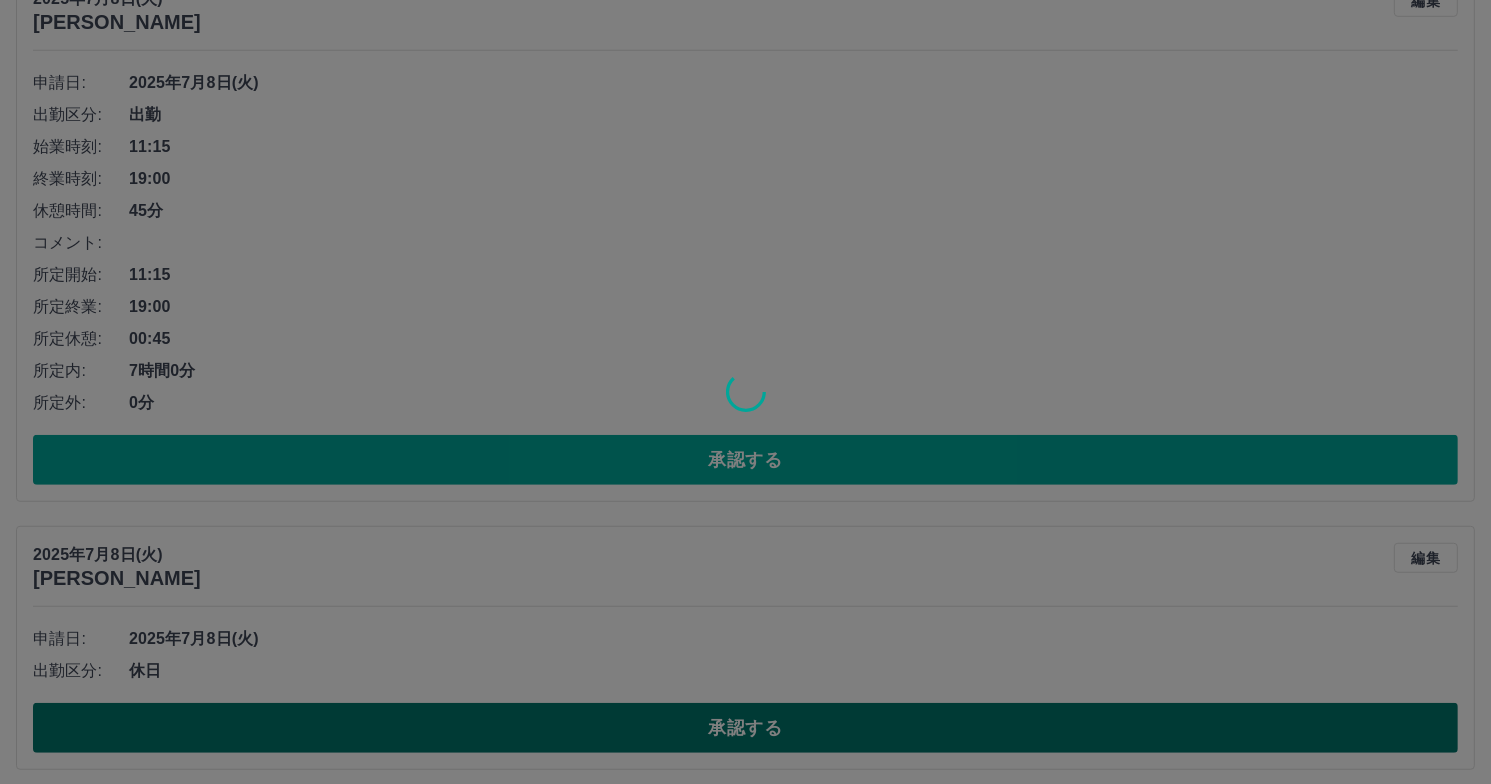 scroll, scrollTop: 8284, scrollLeft: 0, axis: vertical 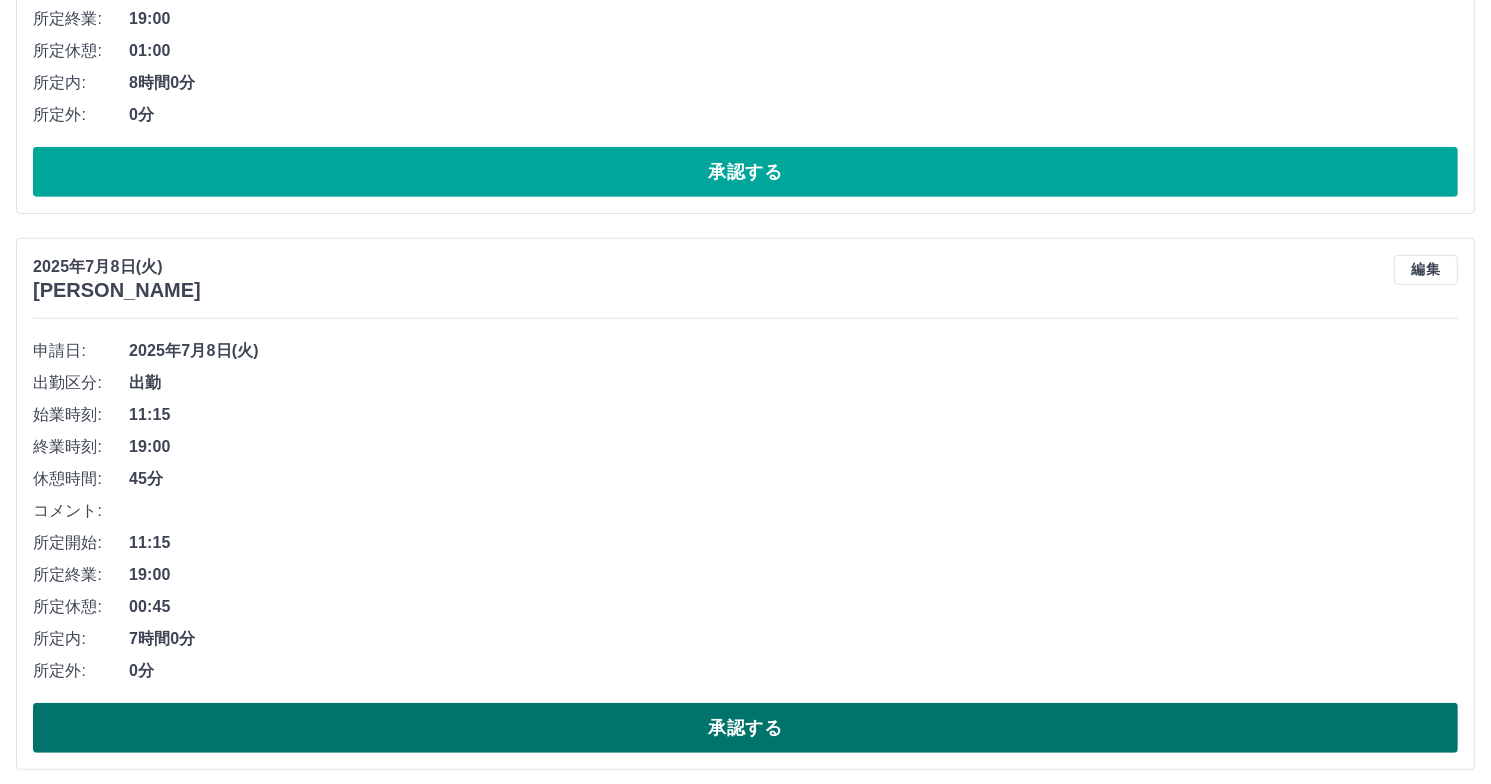 click on "承認する" at bounding box center [745, 728] 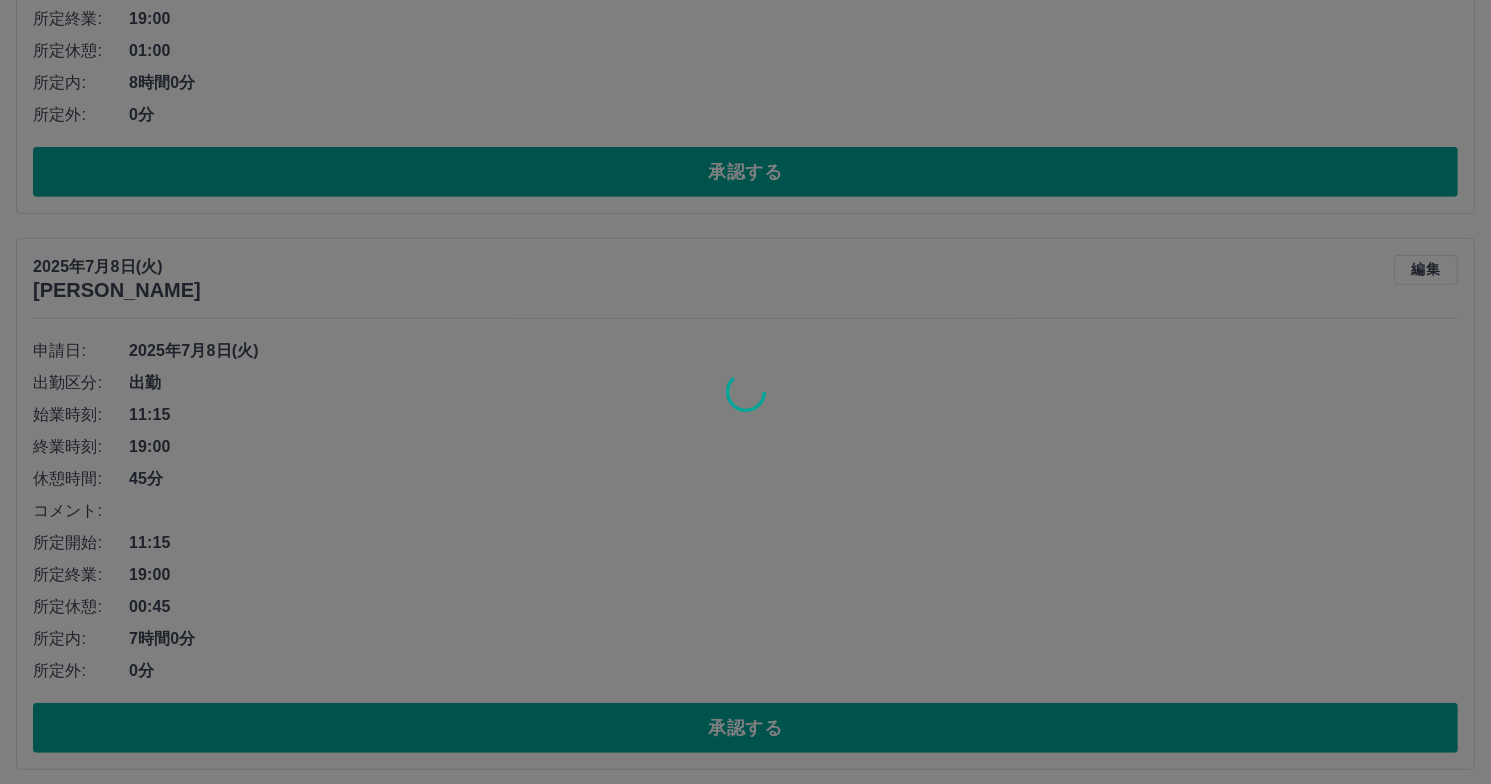 scroll, scrollTop: 7728, scrollLeft: 0, axis: vertical 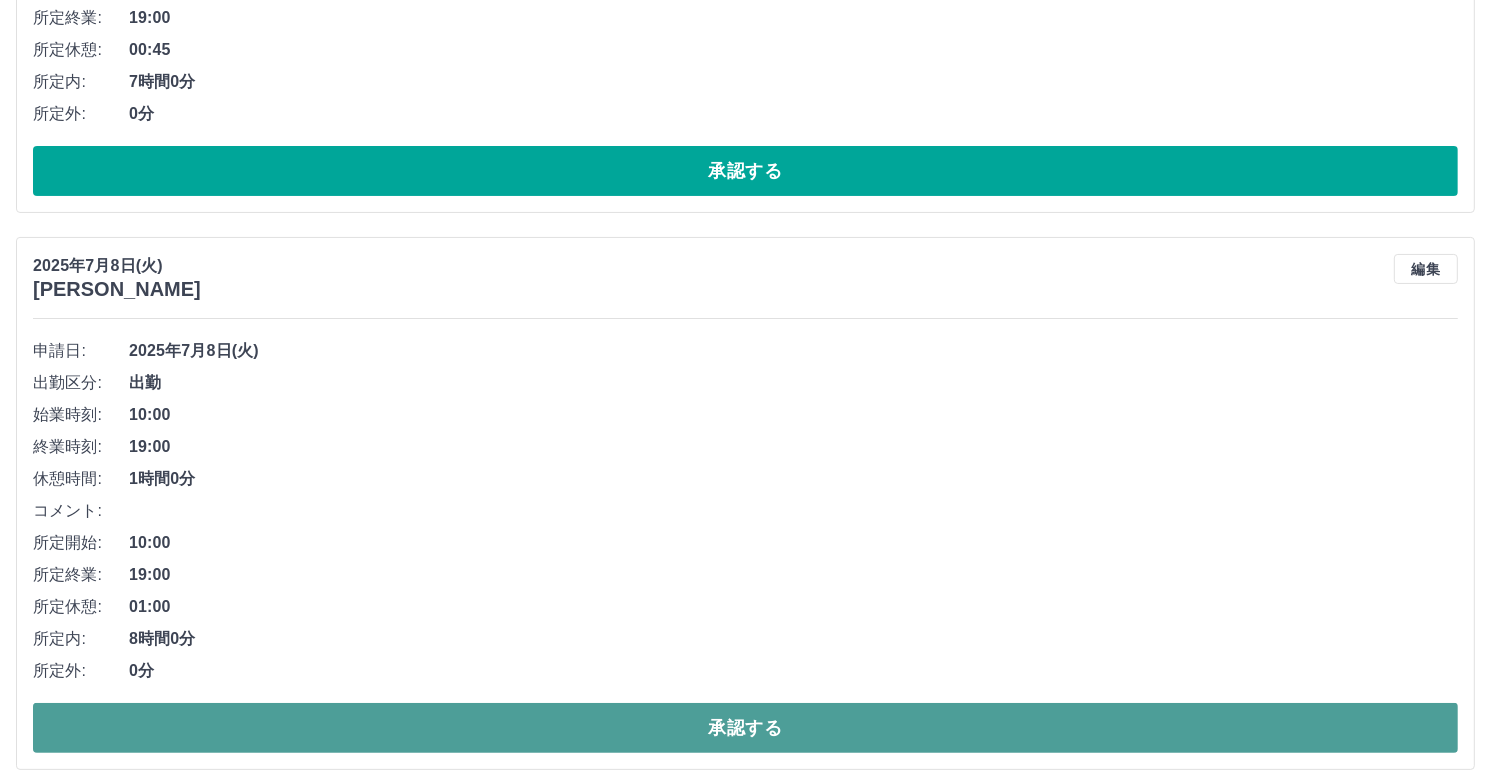 click on "承認する" at bounding box center [745, 728] 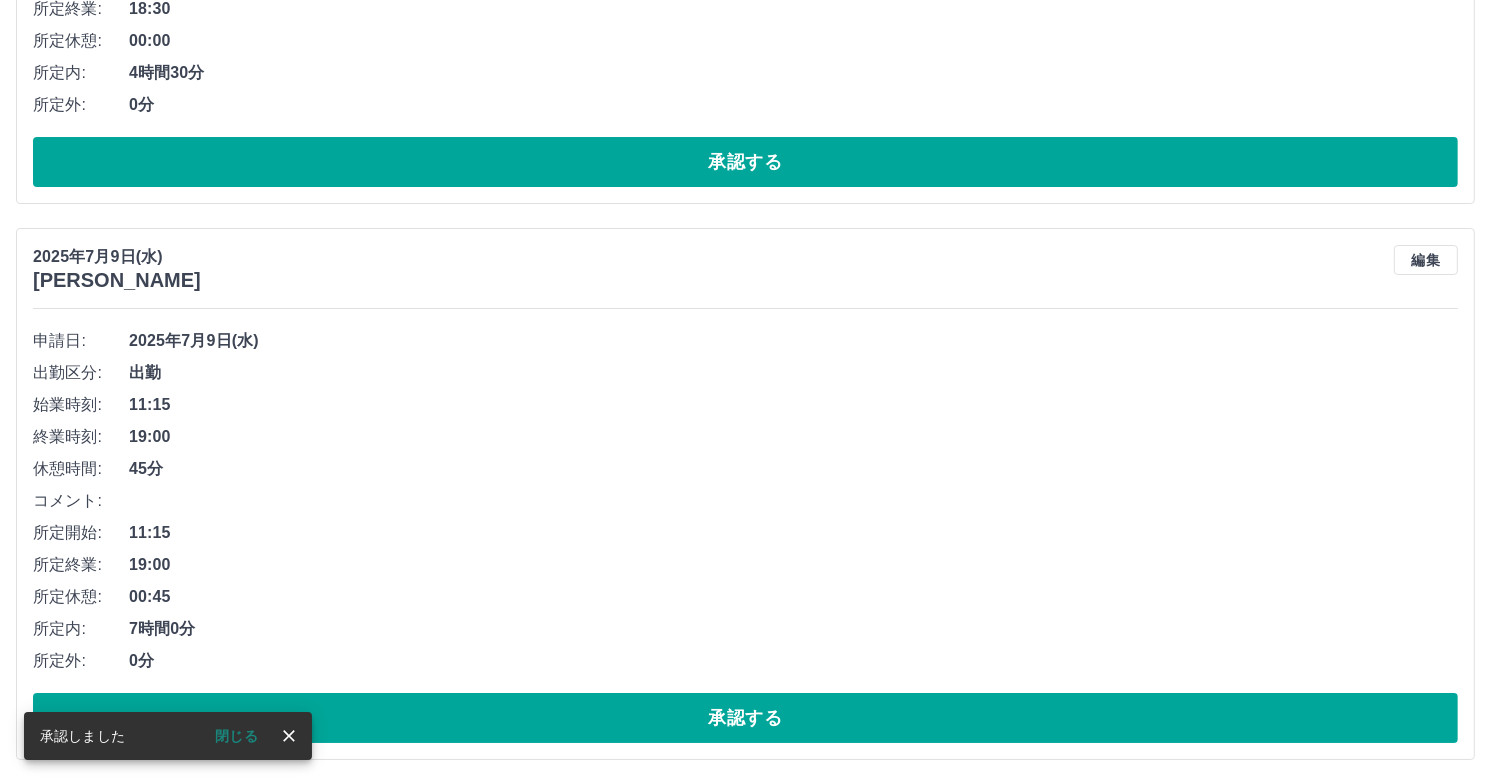 scroll, scrollTop: 7172, scrollLeft: 0, axis: vertical 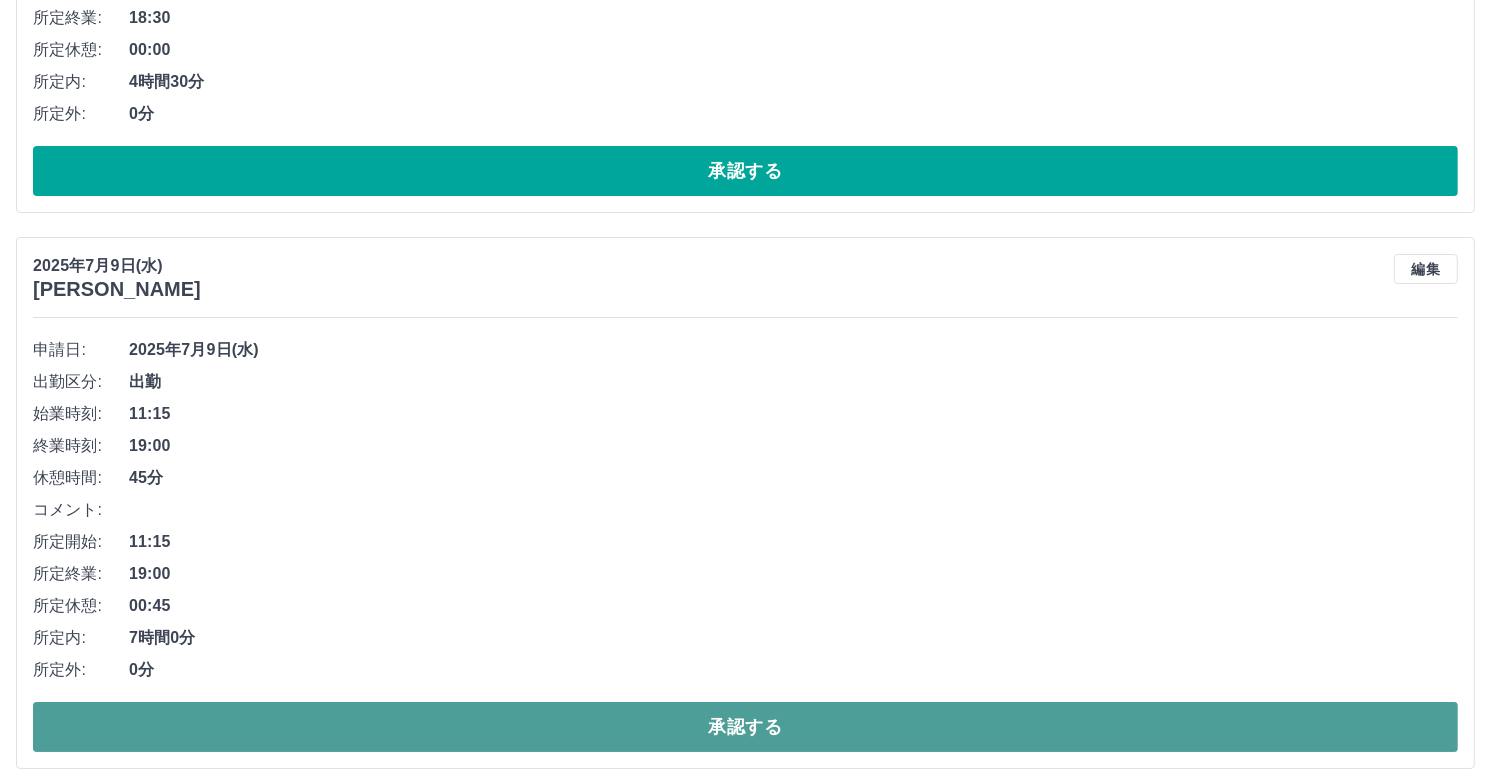 click on "承認する" at bounding box center (745, 727) 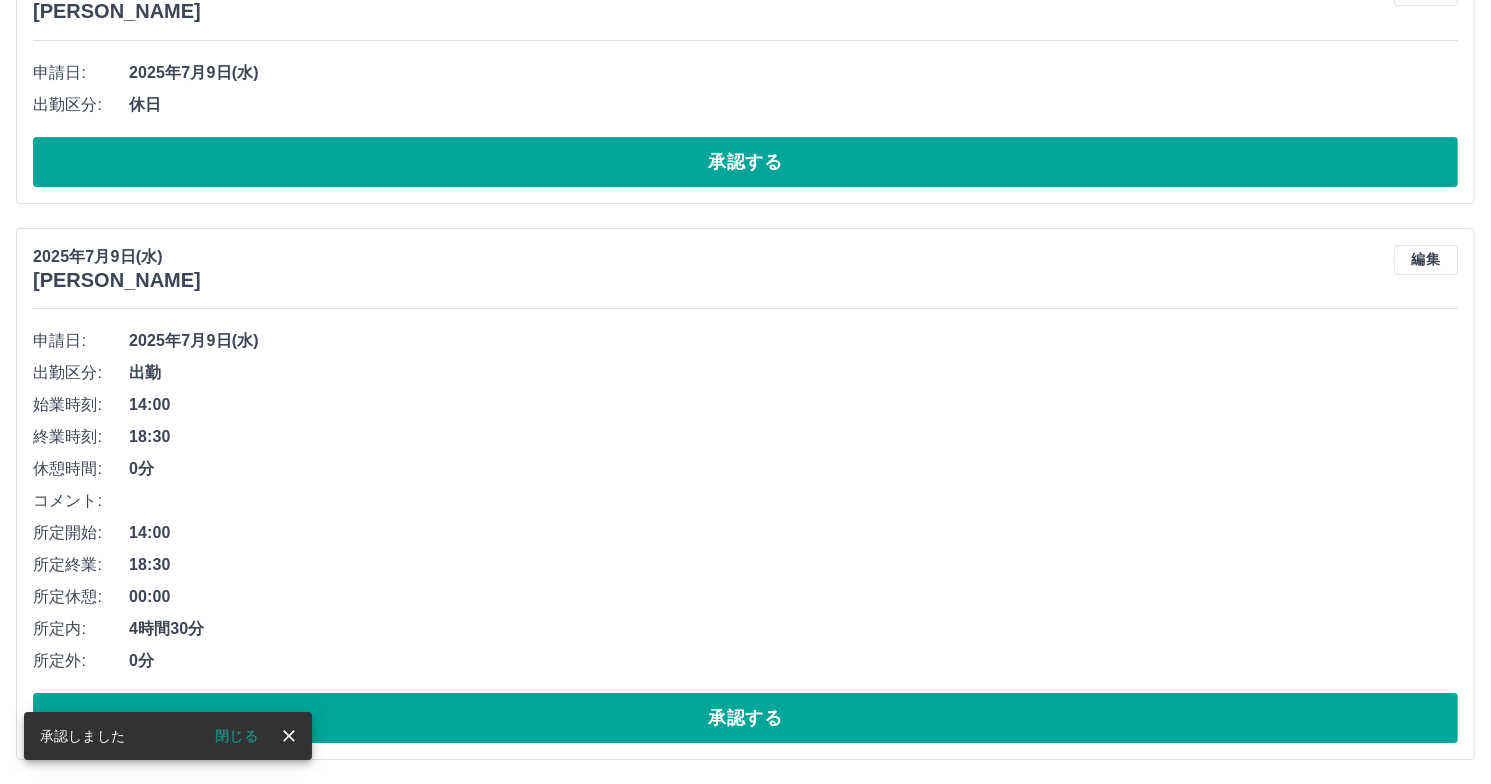 scroll, scrollTop: 6616, scrollLeft: 0, axis: vertical 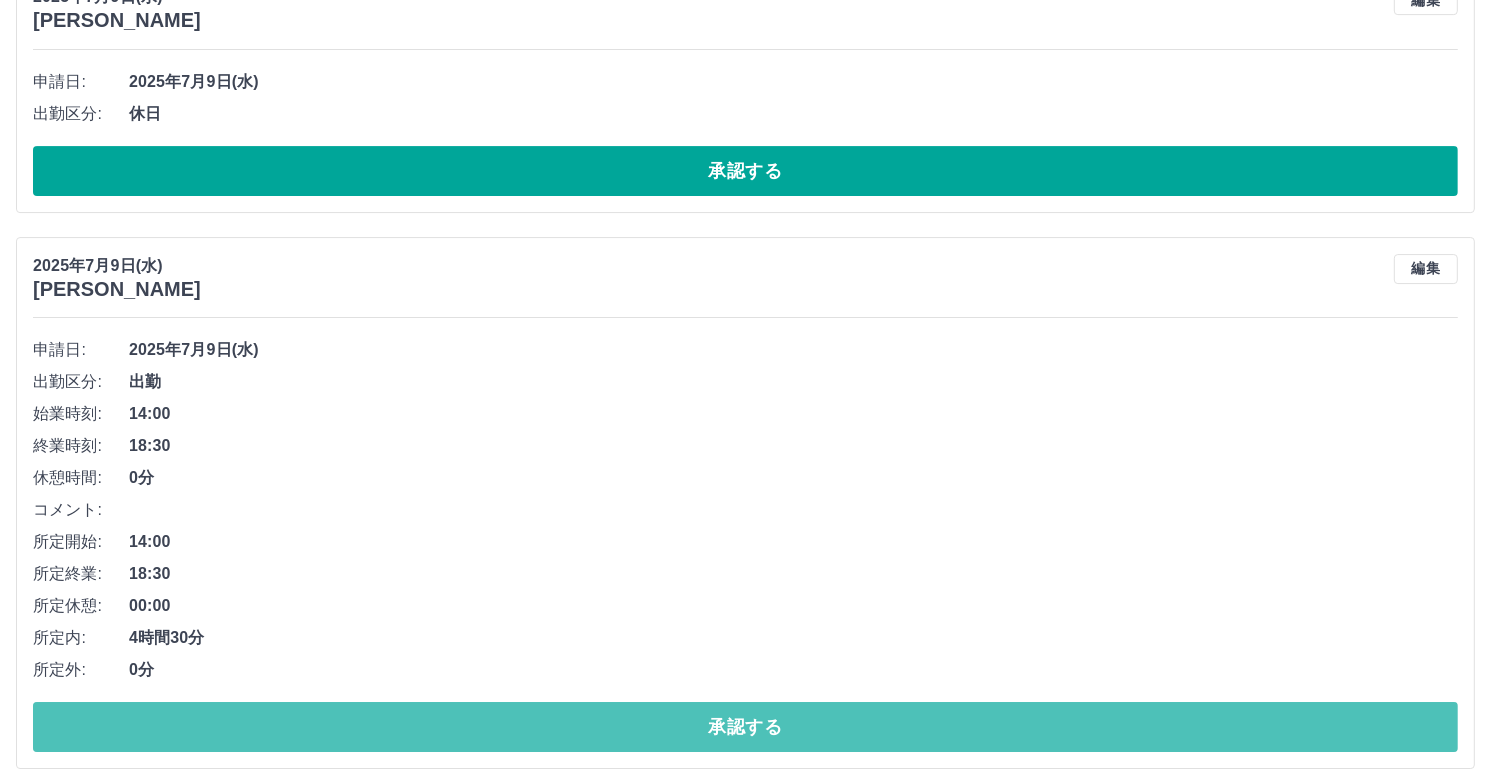 drag, startPoint x: 483, startPoint y: 730, endPoint x: 473, endPoint y: 690, distance: 41.231056 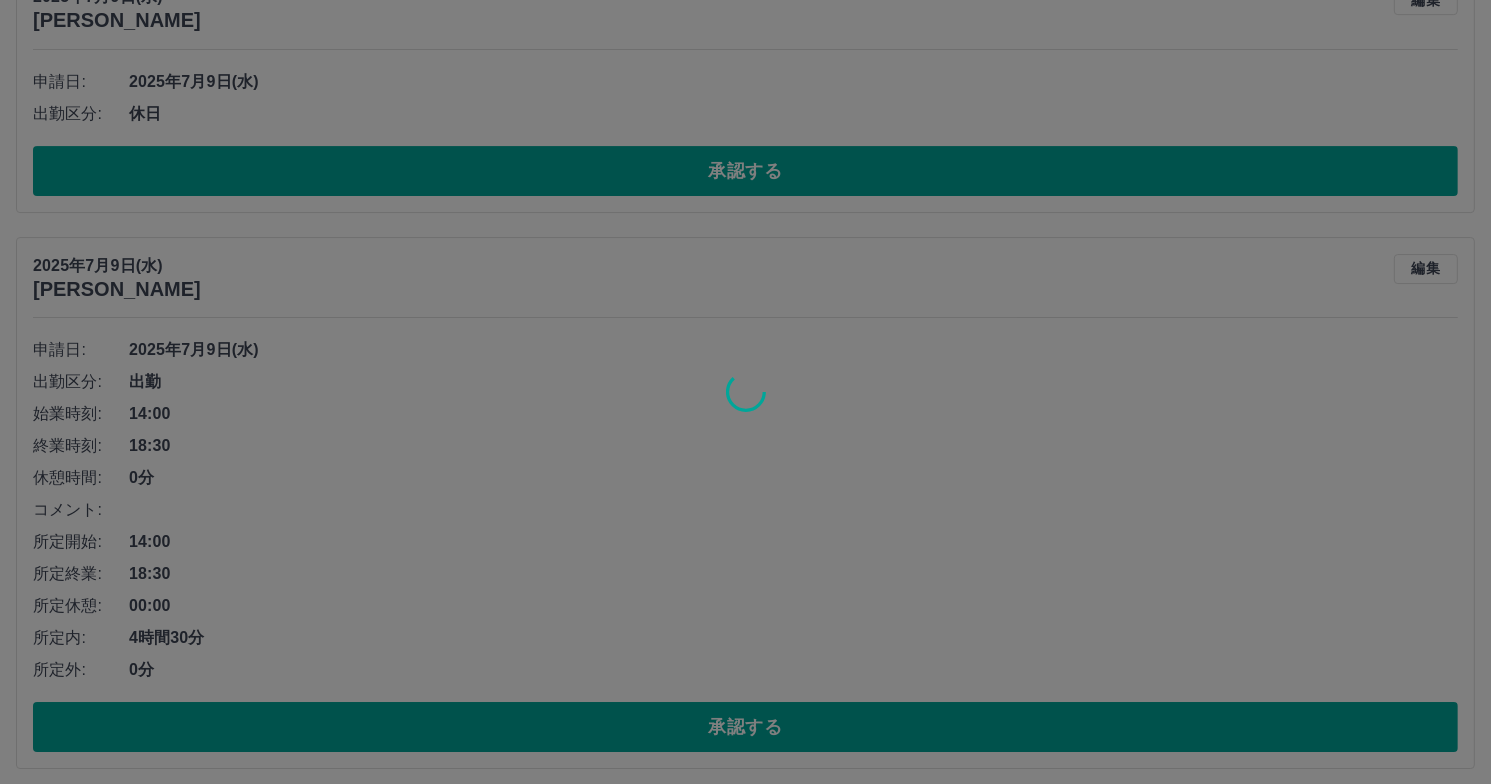 scroll, scrollTop: 6060, scrollLeft: 0, axis: vertical 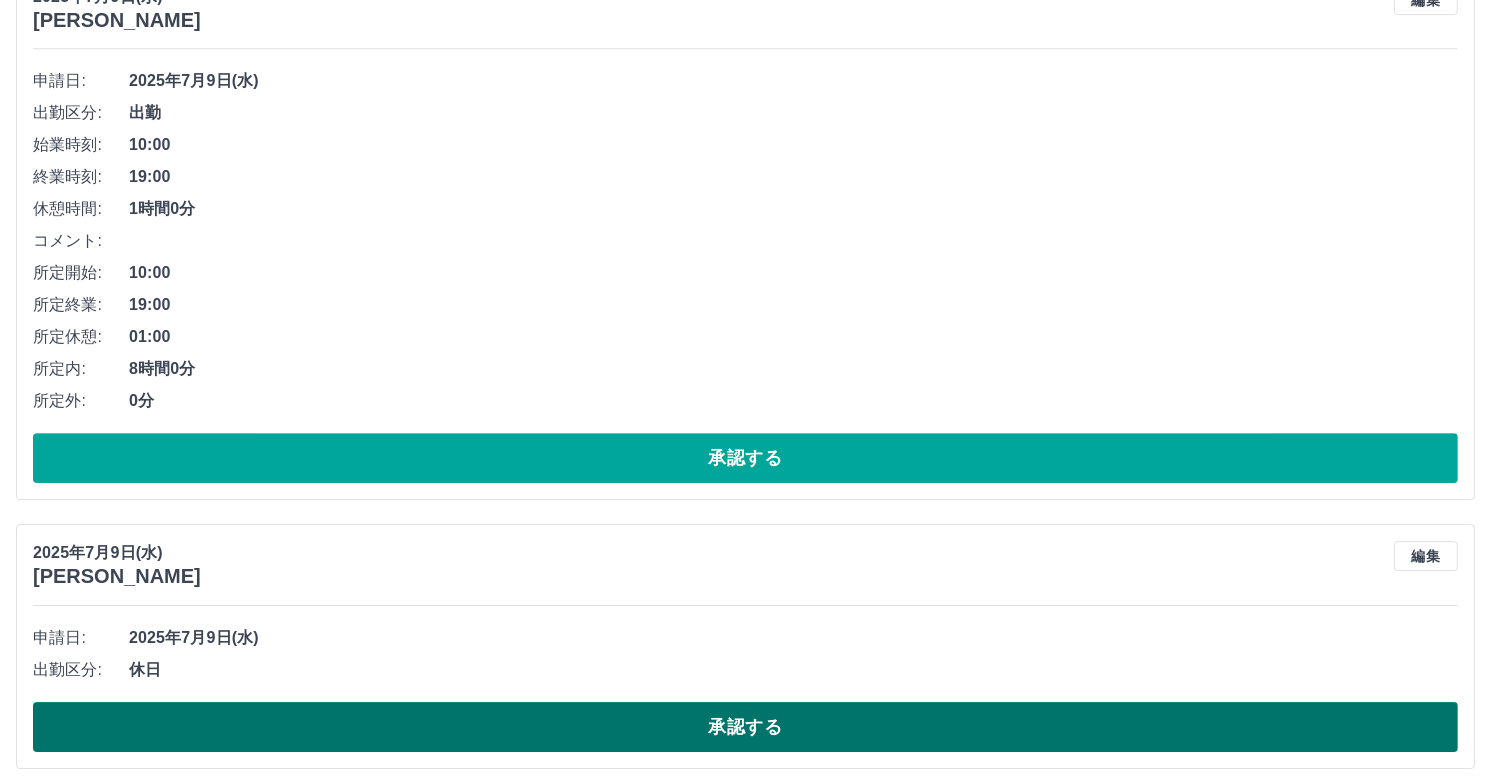 click on "承認する" at bounding box center [745, 727] 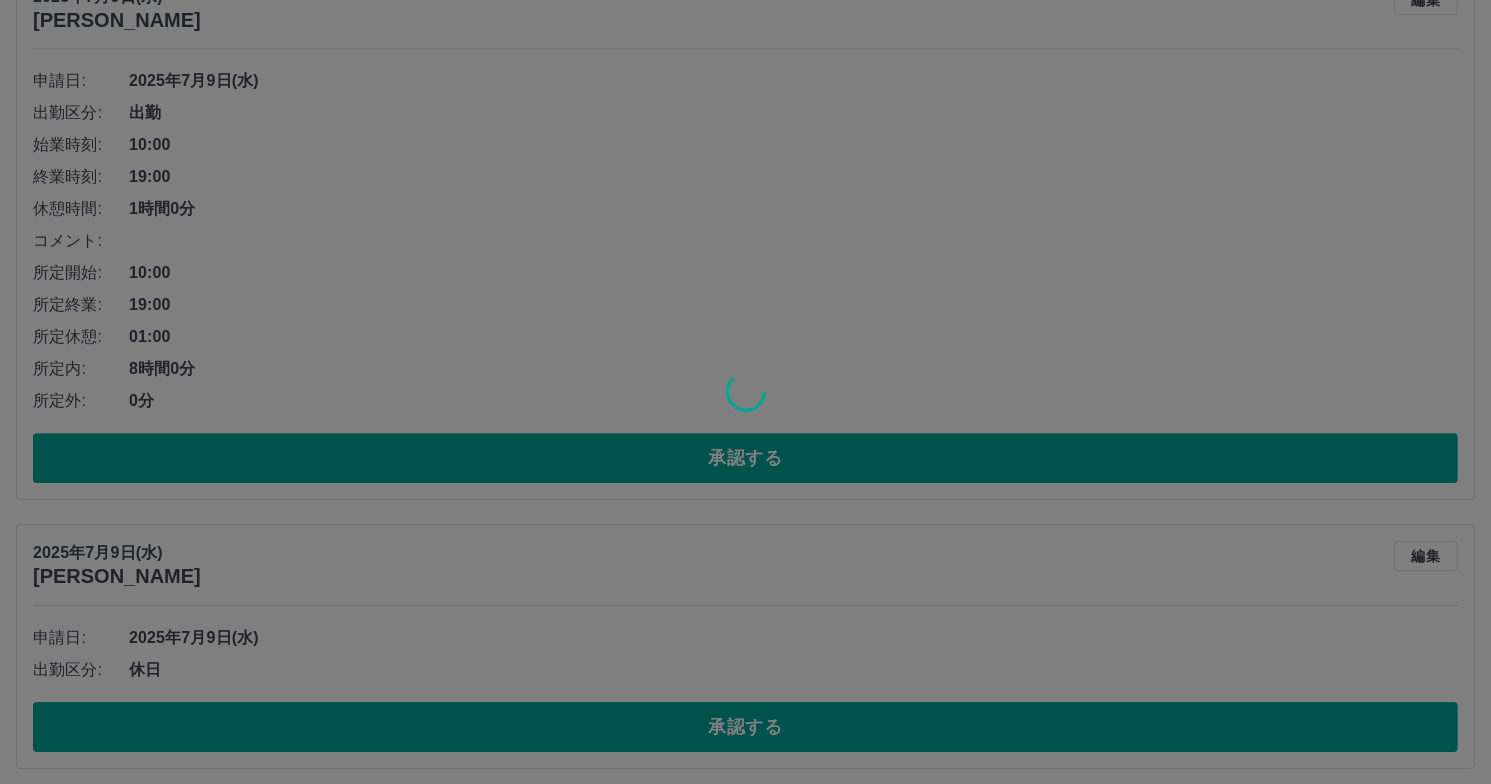 scroll, scrollTop: 5793, scrollLeft: 0, axis: vertical 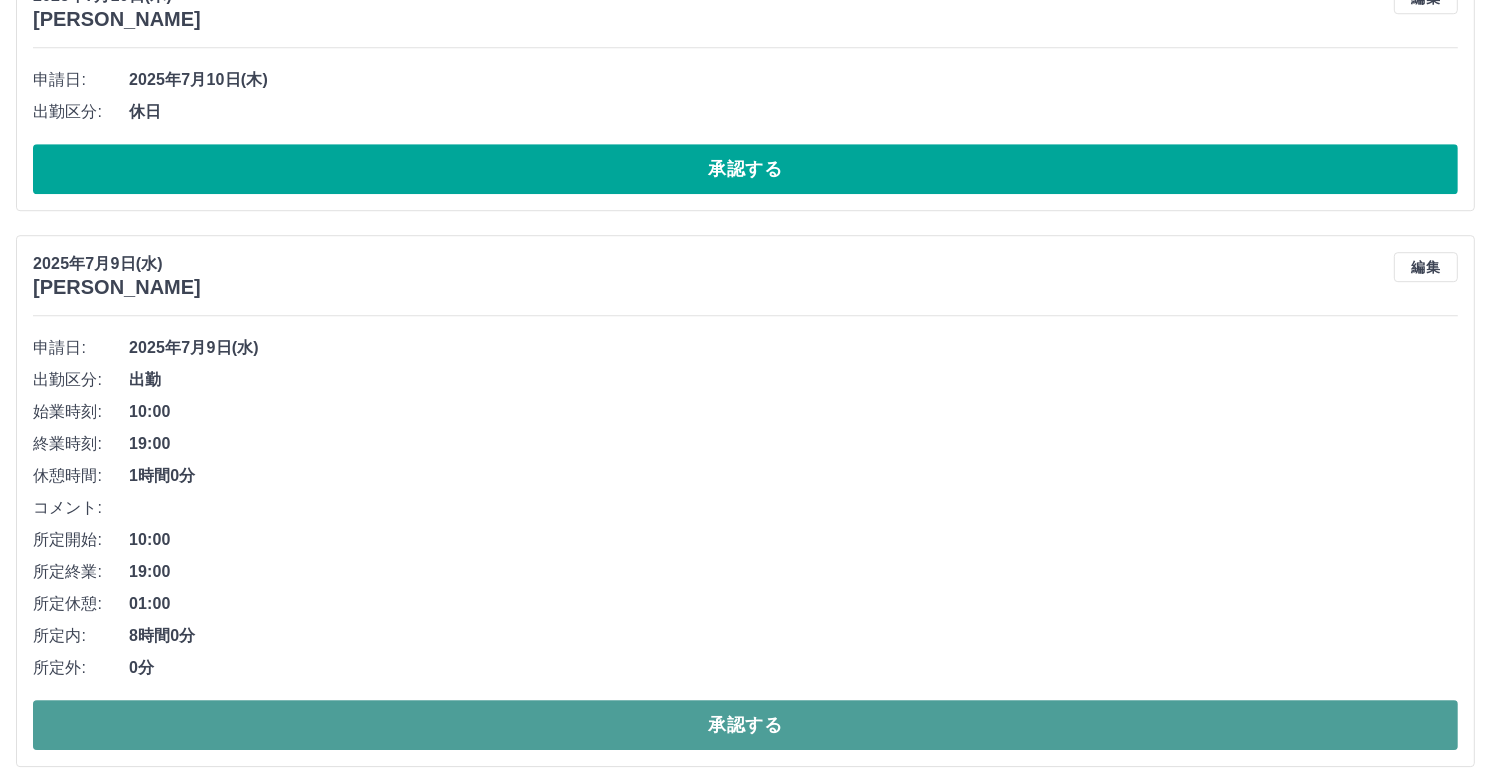 click on "承認する" at bounding box center [745, 725] 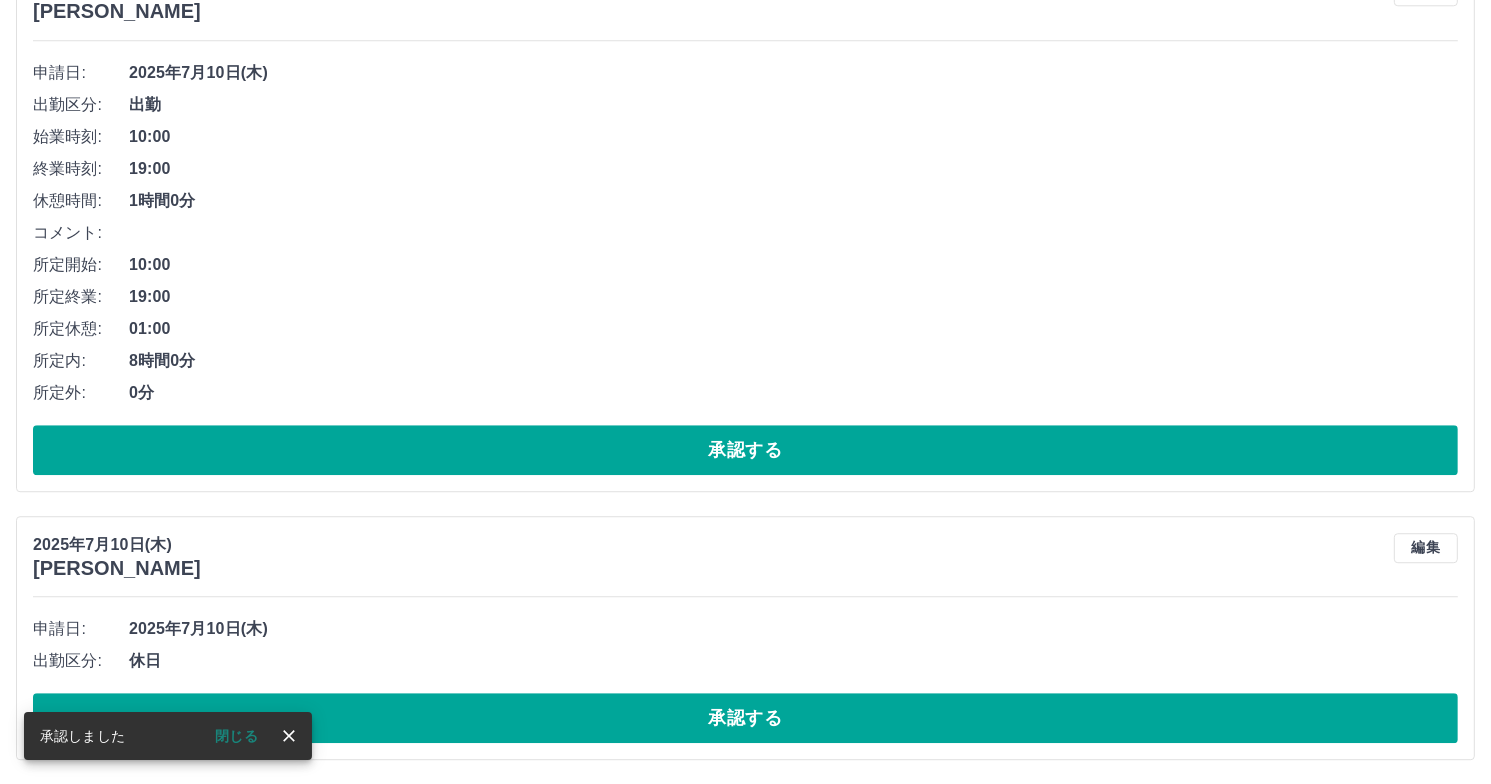 scroll, scrollTop: 5237, scrollLeft: 0, axis: vertical 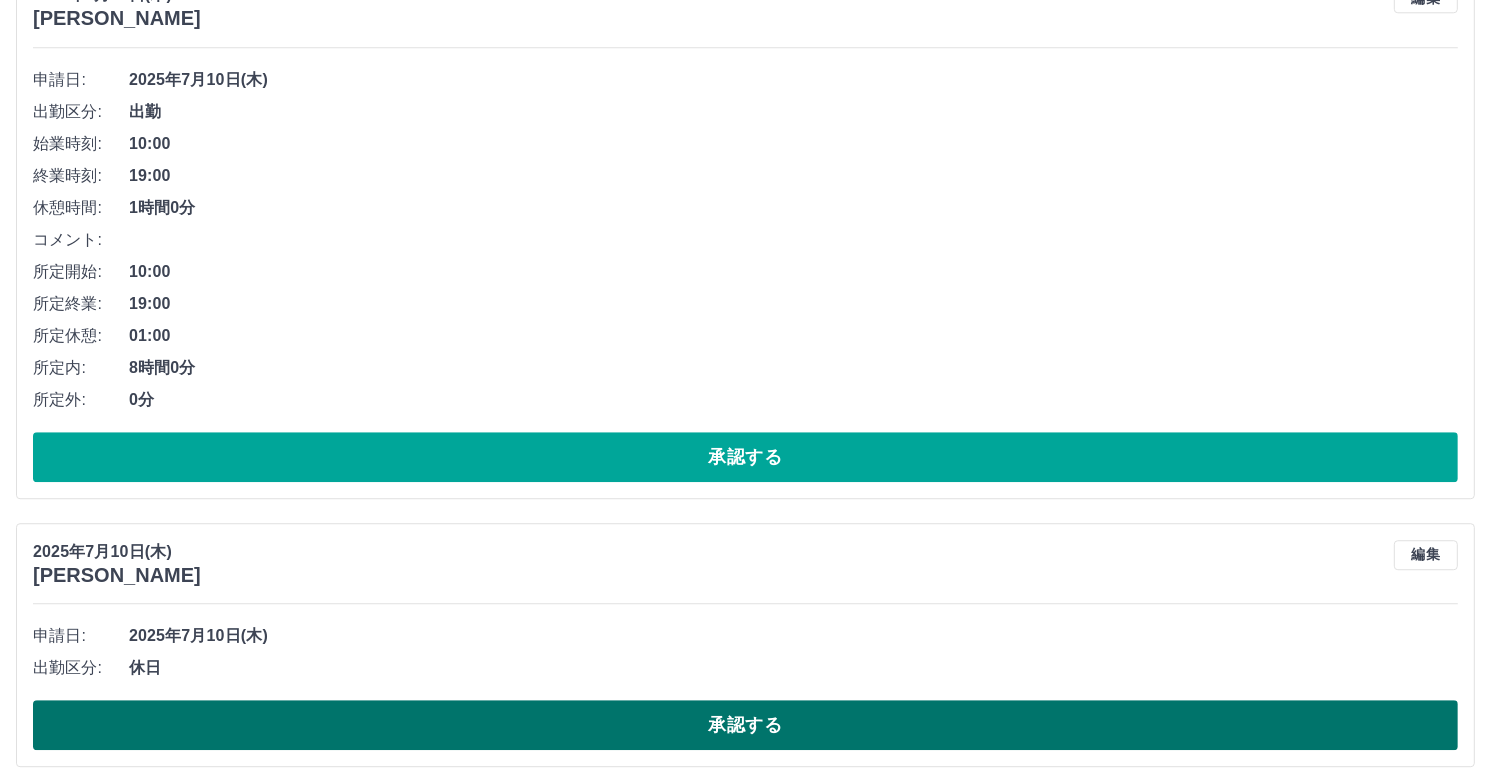 click on "承認する" at bounding box center [745, 725] 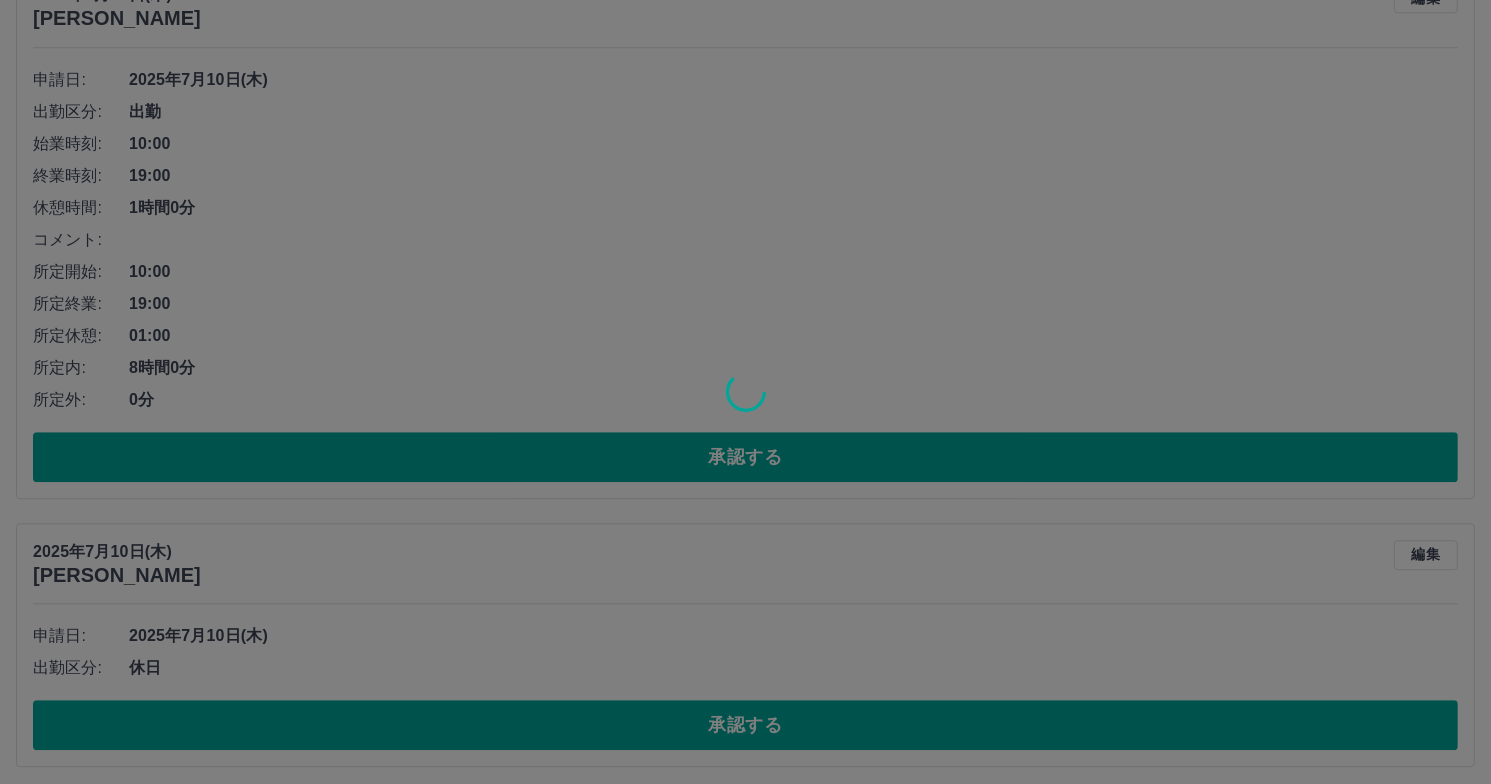 scroll, scrollTop: 4969, scrollLeft: 0, axis: vertical 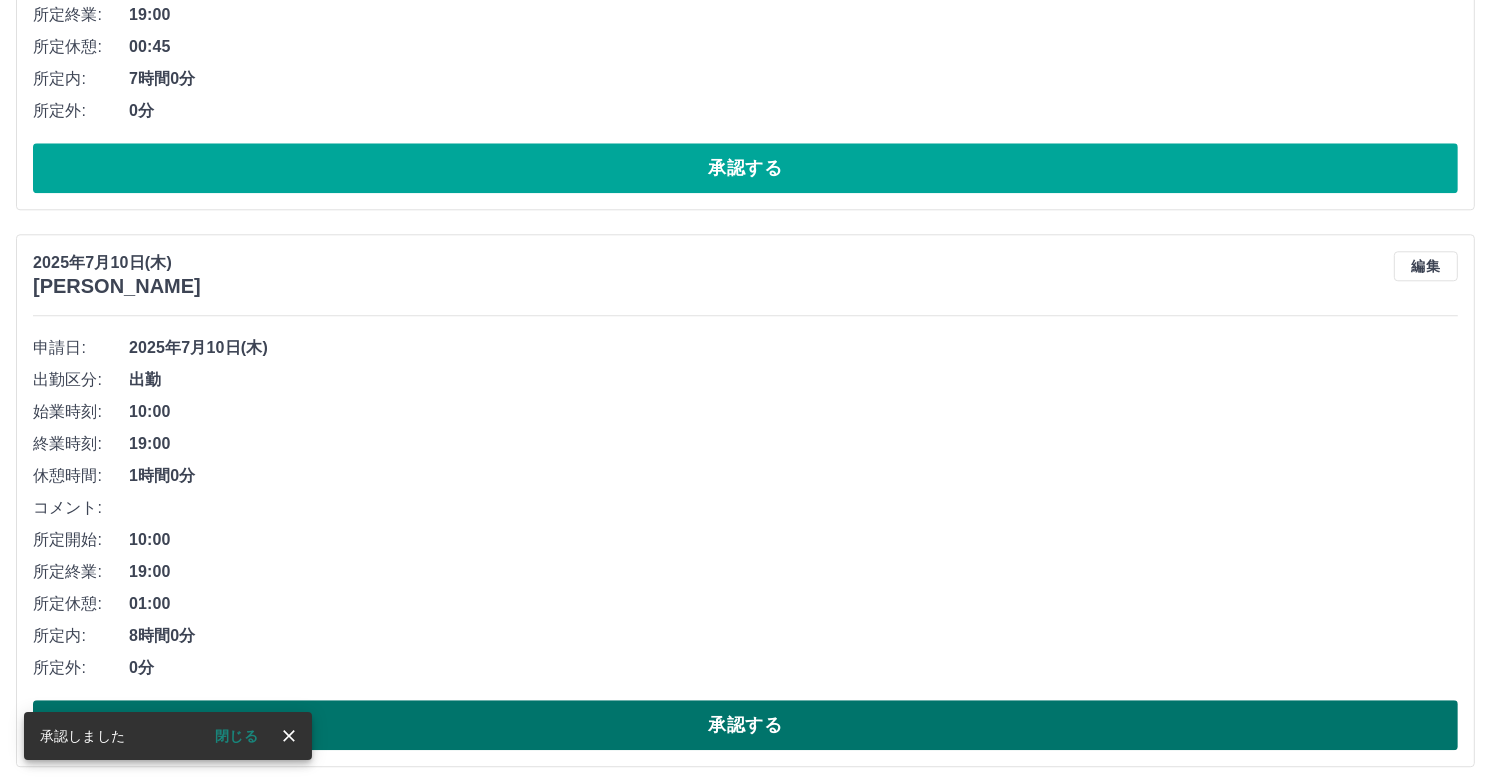 click on "承認する" at bounding box center [745, 725] 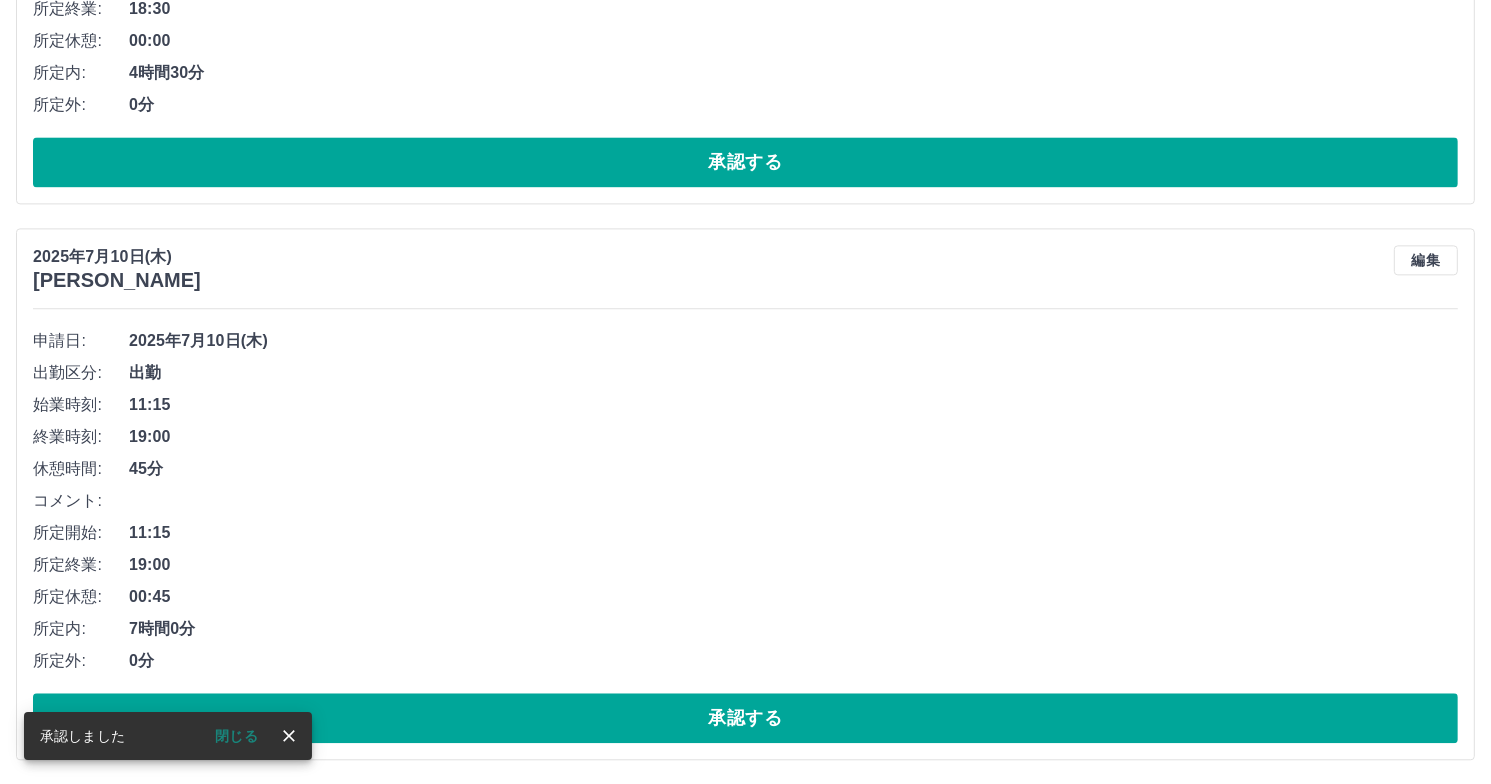 scroll, scrollTop: 4414, scrollLeft: 0, axis: vertical 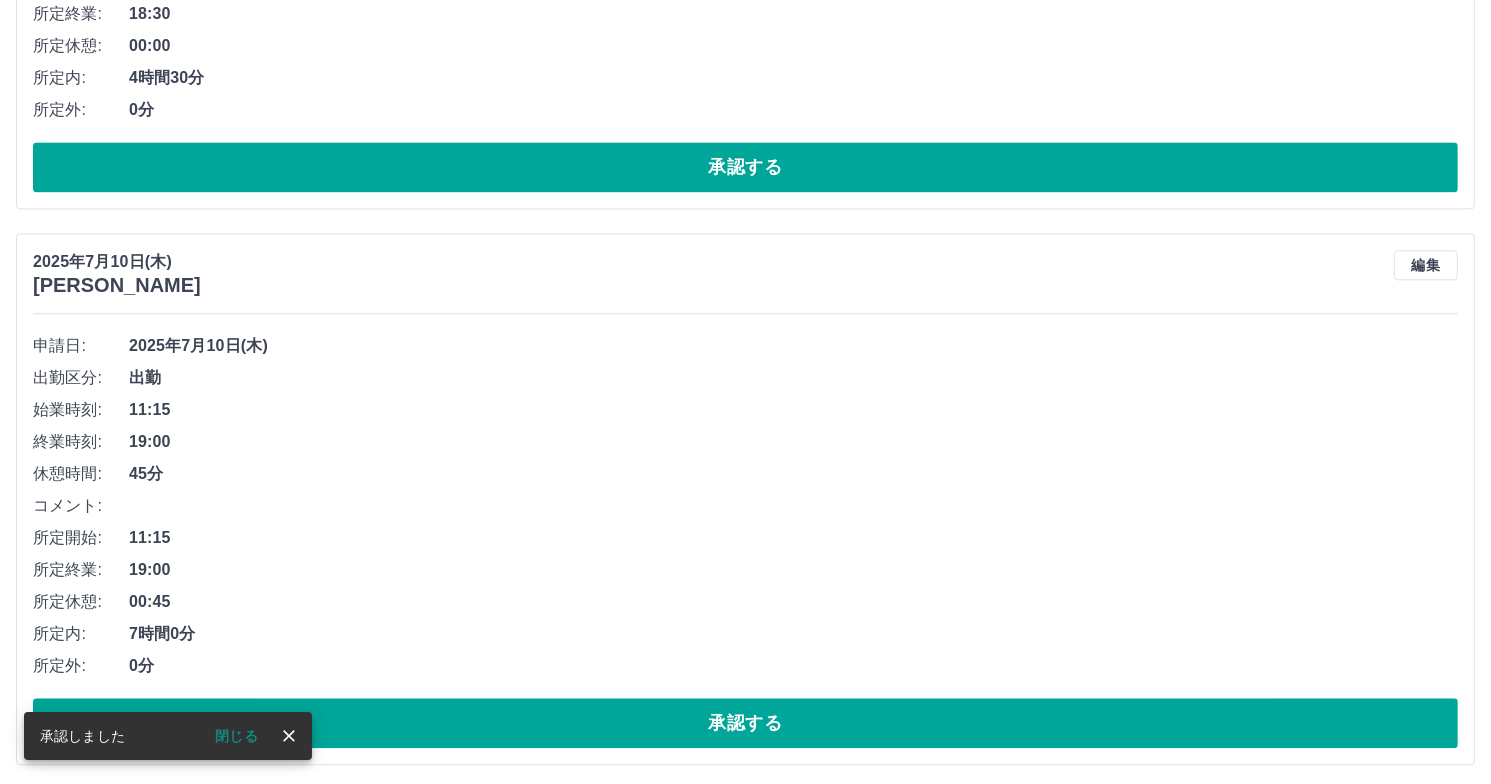 click on "承認する" at bounding box center [745, 723] 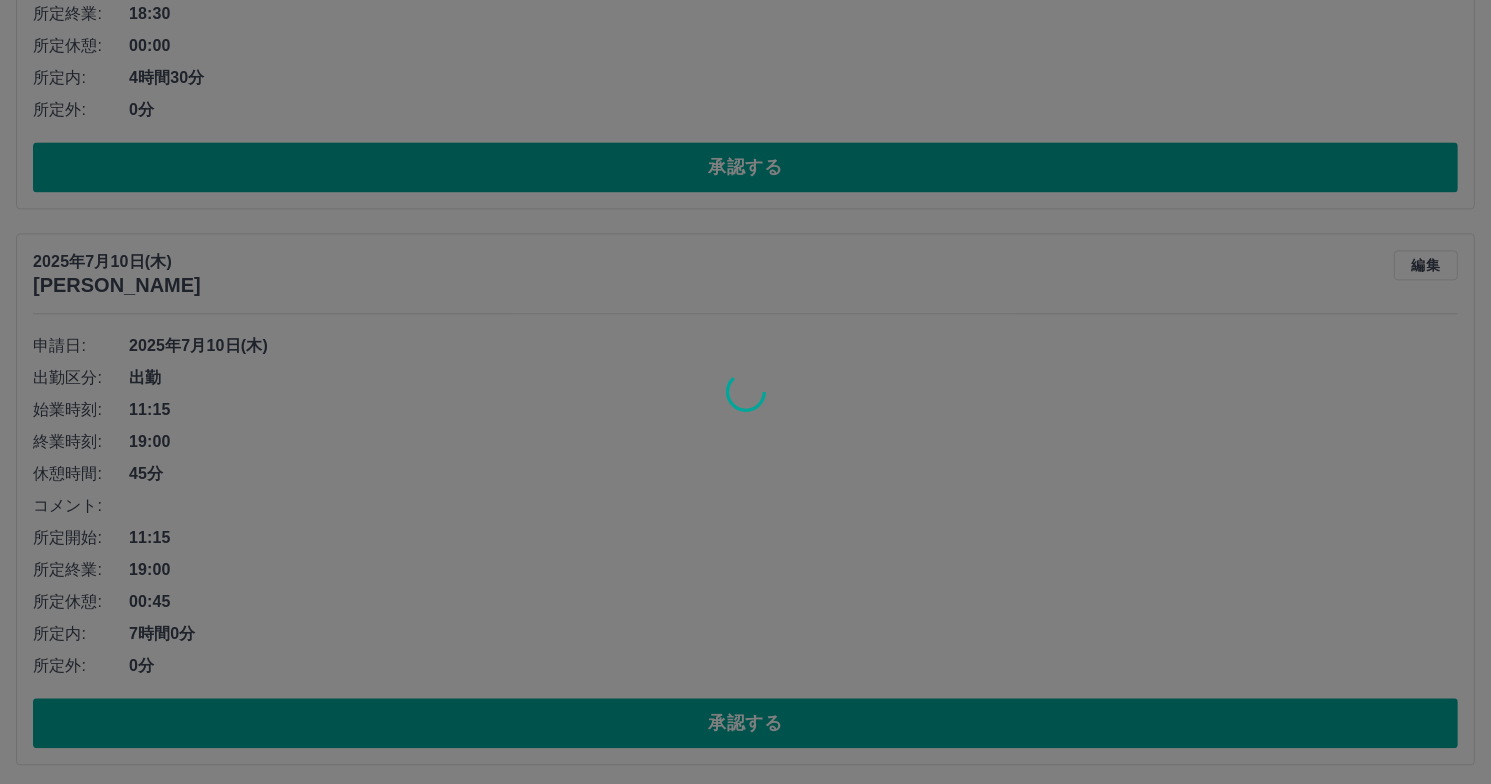 scroll, scrollTop: 3858, scrollLeft: 0, axis: vertical 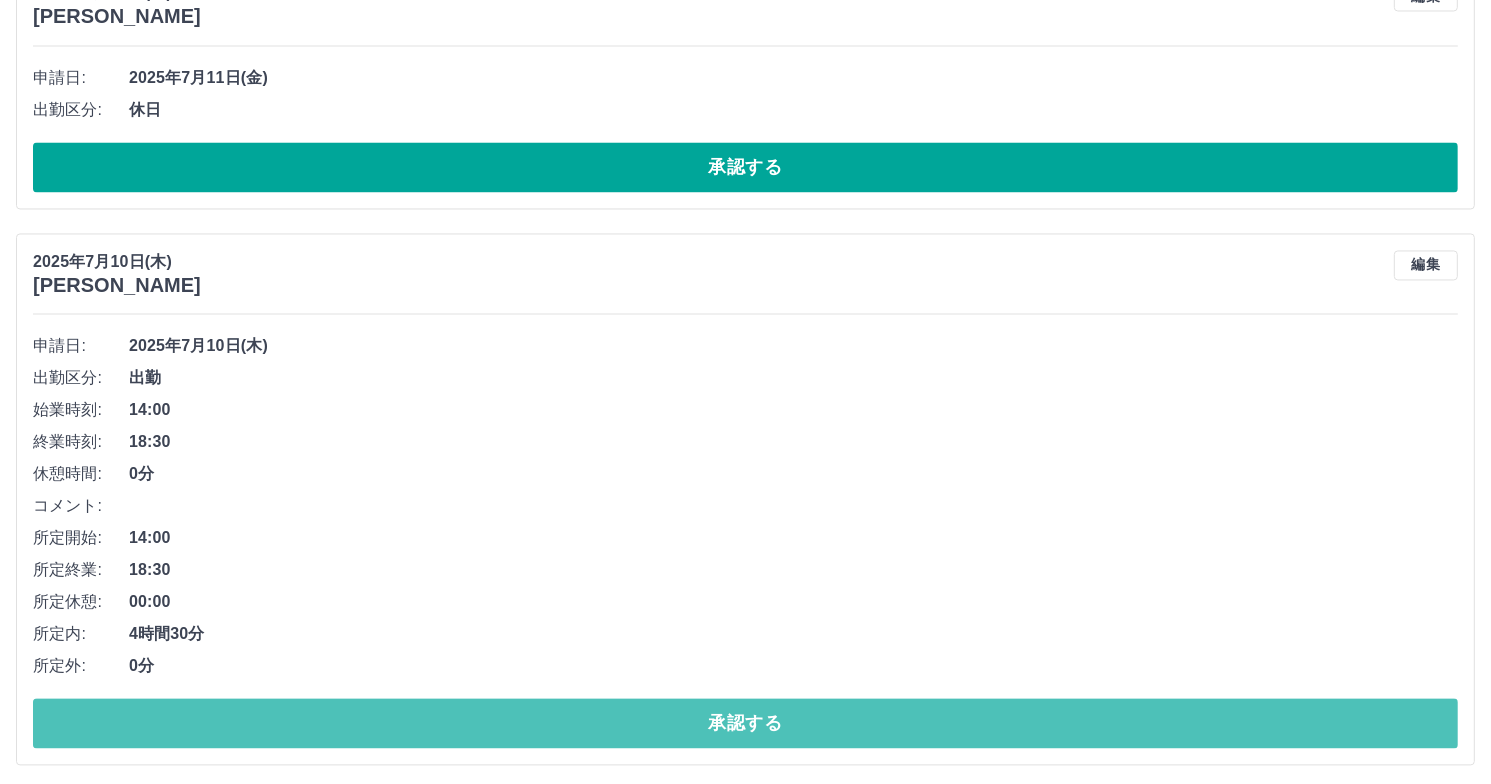 click on "承認する" at bounding box center (745, 723) 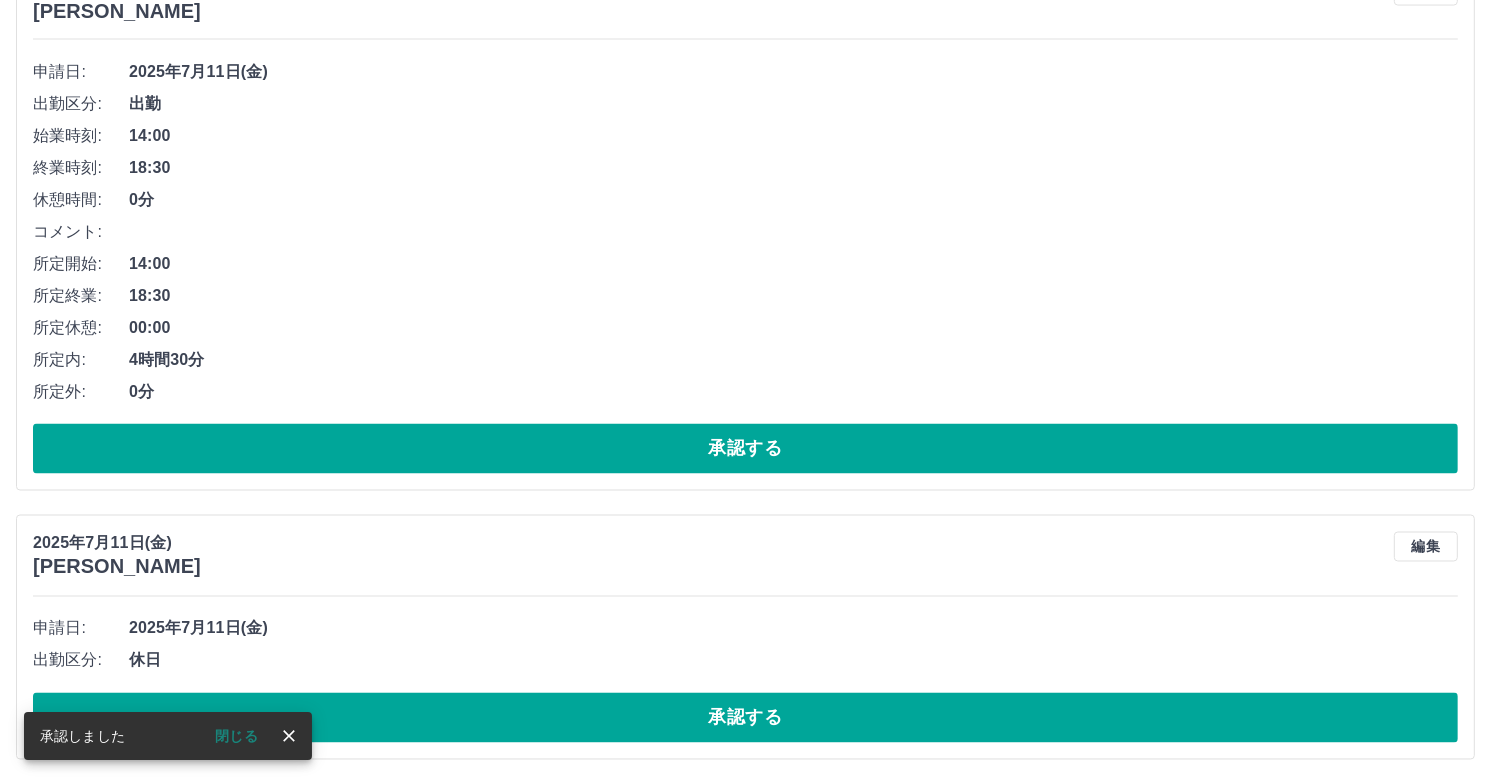 scroll, scrollTop: 3302, scrollLeft: 0, axis: vertical 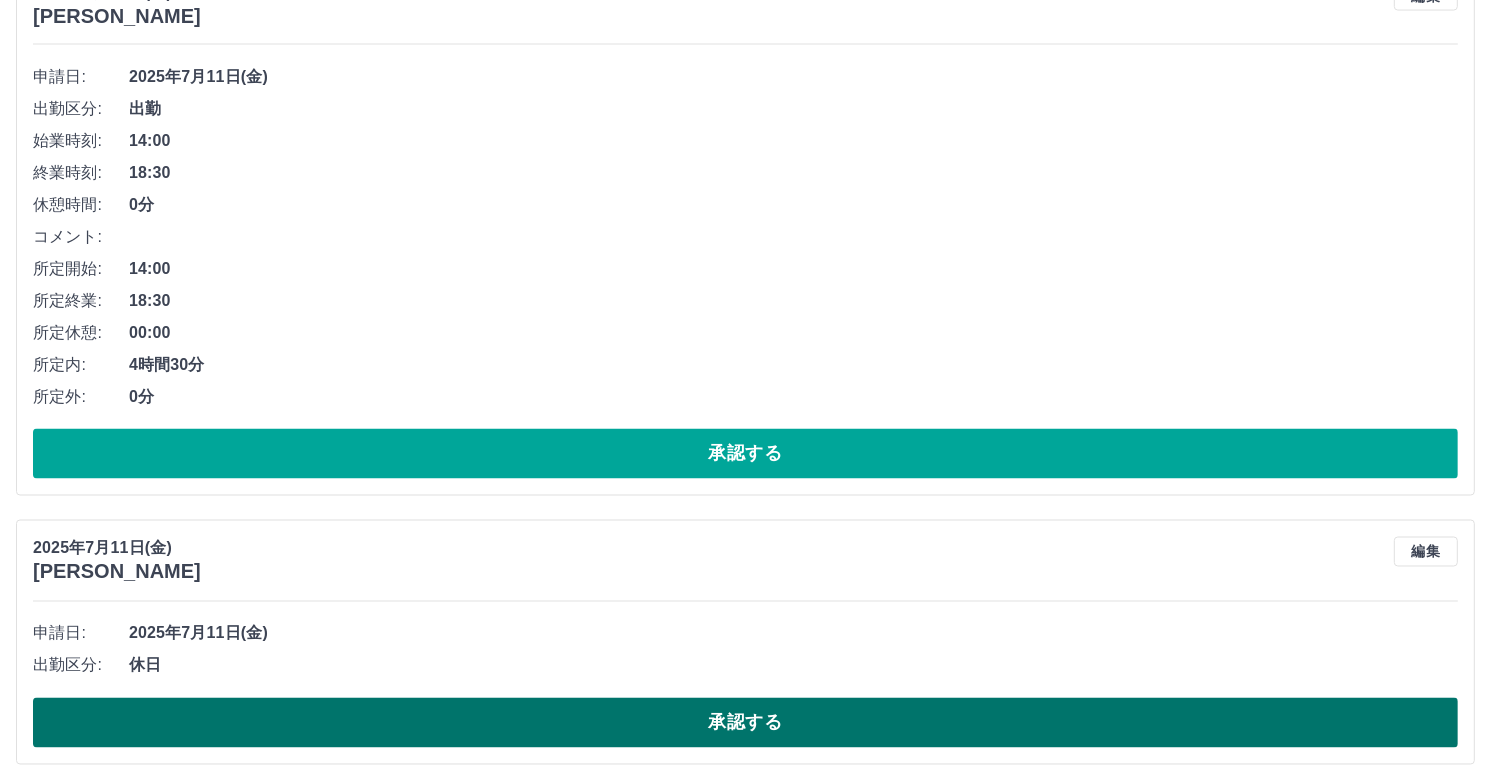 click on "承認する" at bounding box center [745, 723] 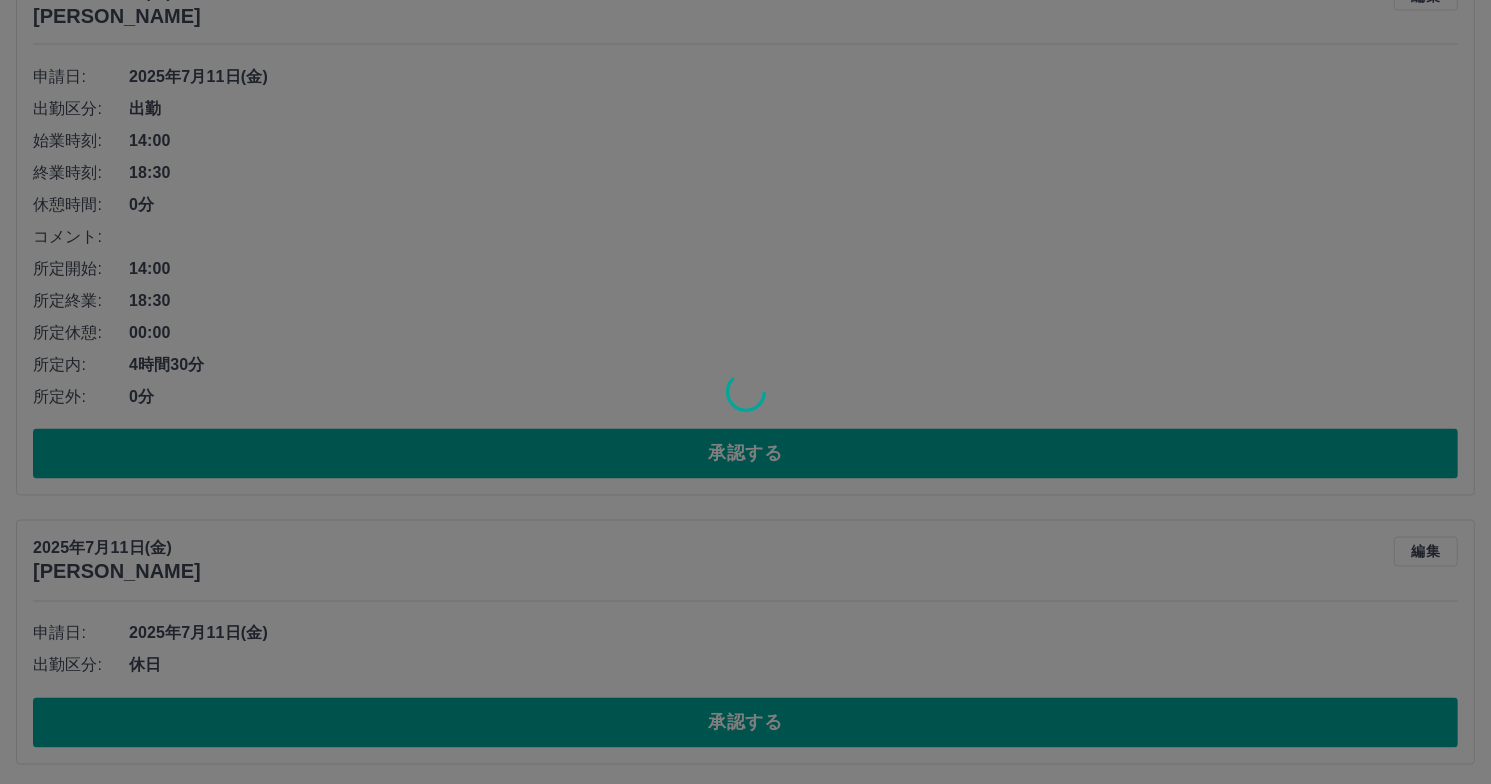 scroll, scrollTop: 3035, scrollLeft: 0, axis: vertical 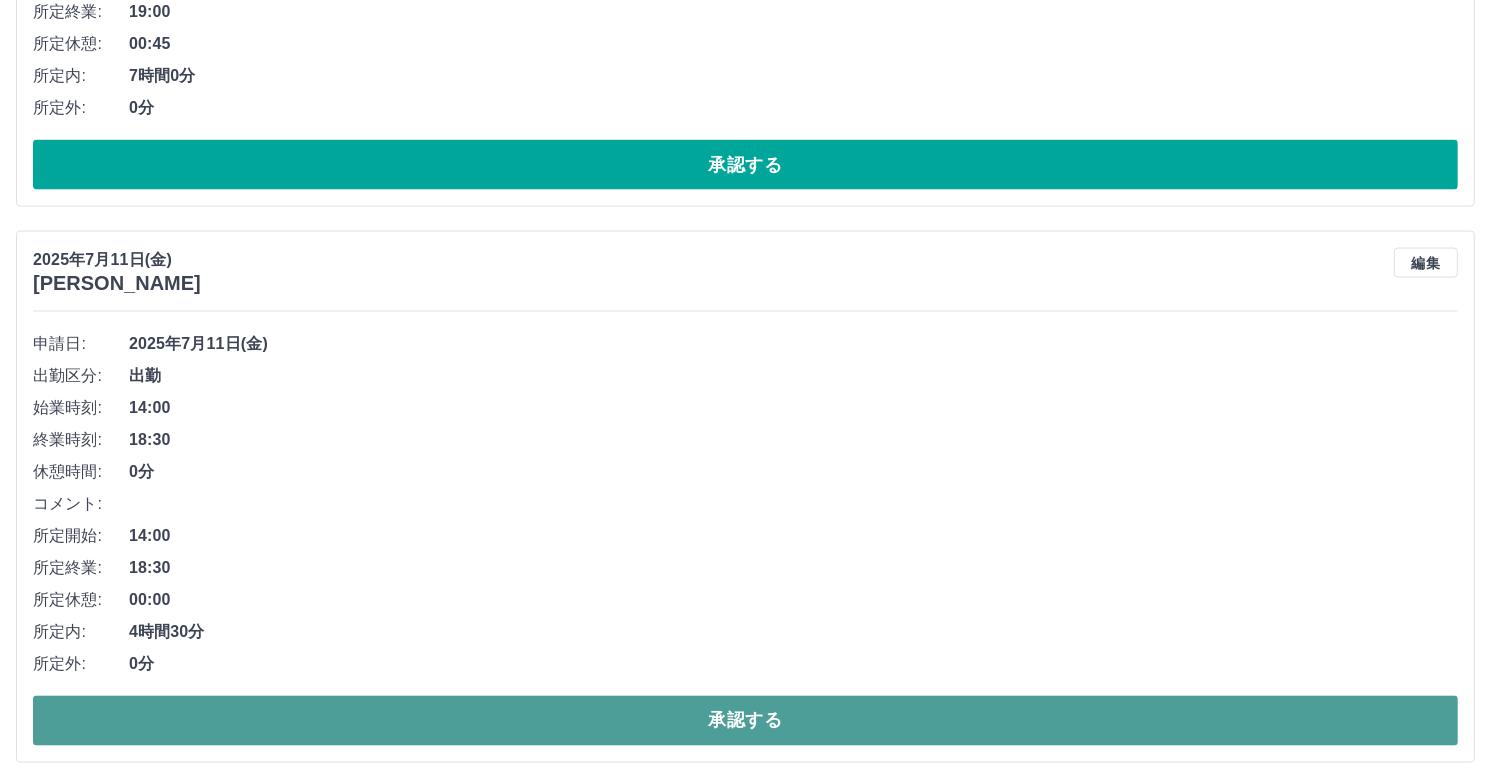 click on "承認する" at bounding box center (745, 721) 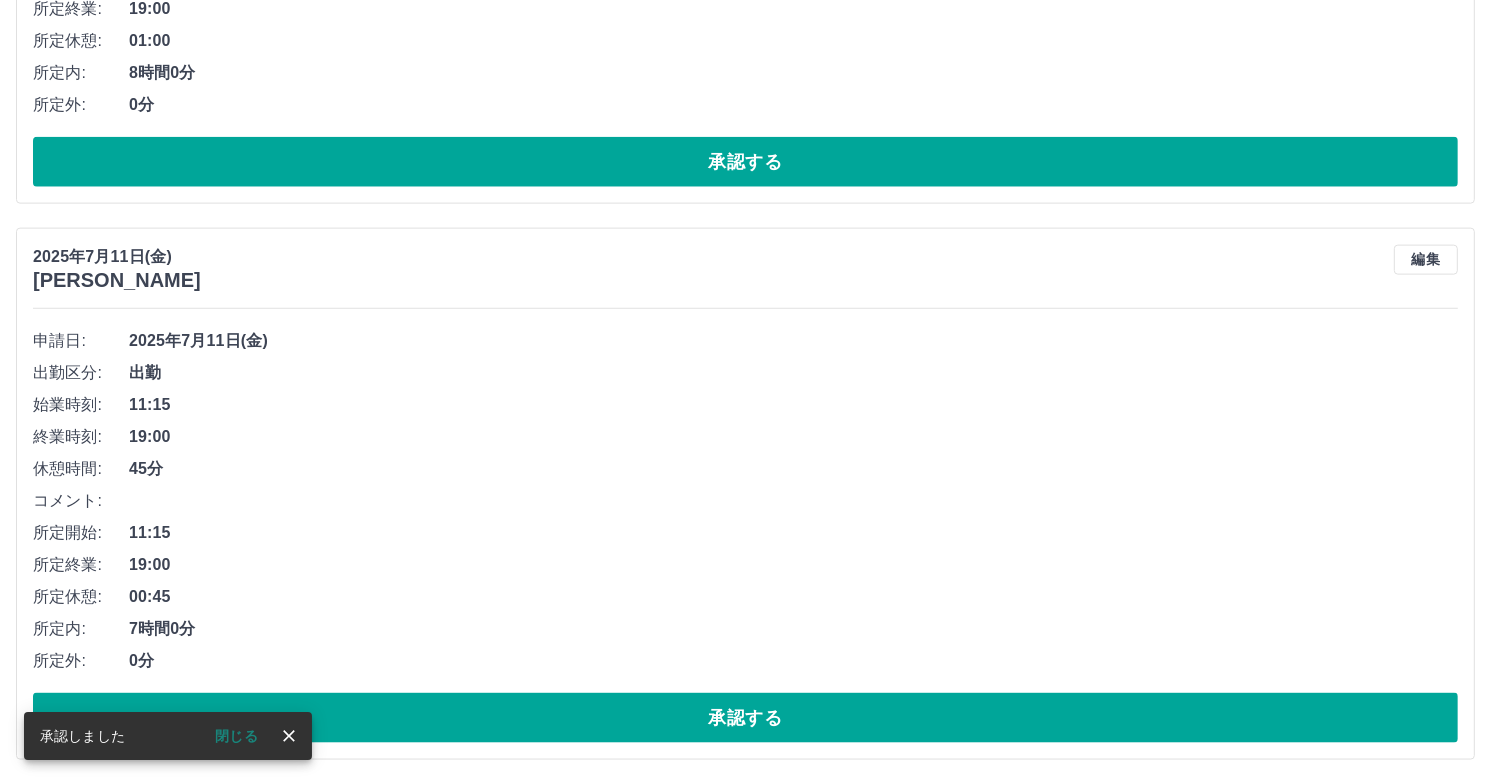 scroll, scrollTop: 2479, scrollLeft: 0, axis: vertical 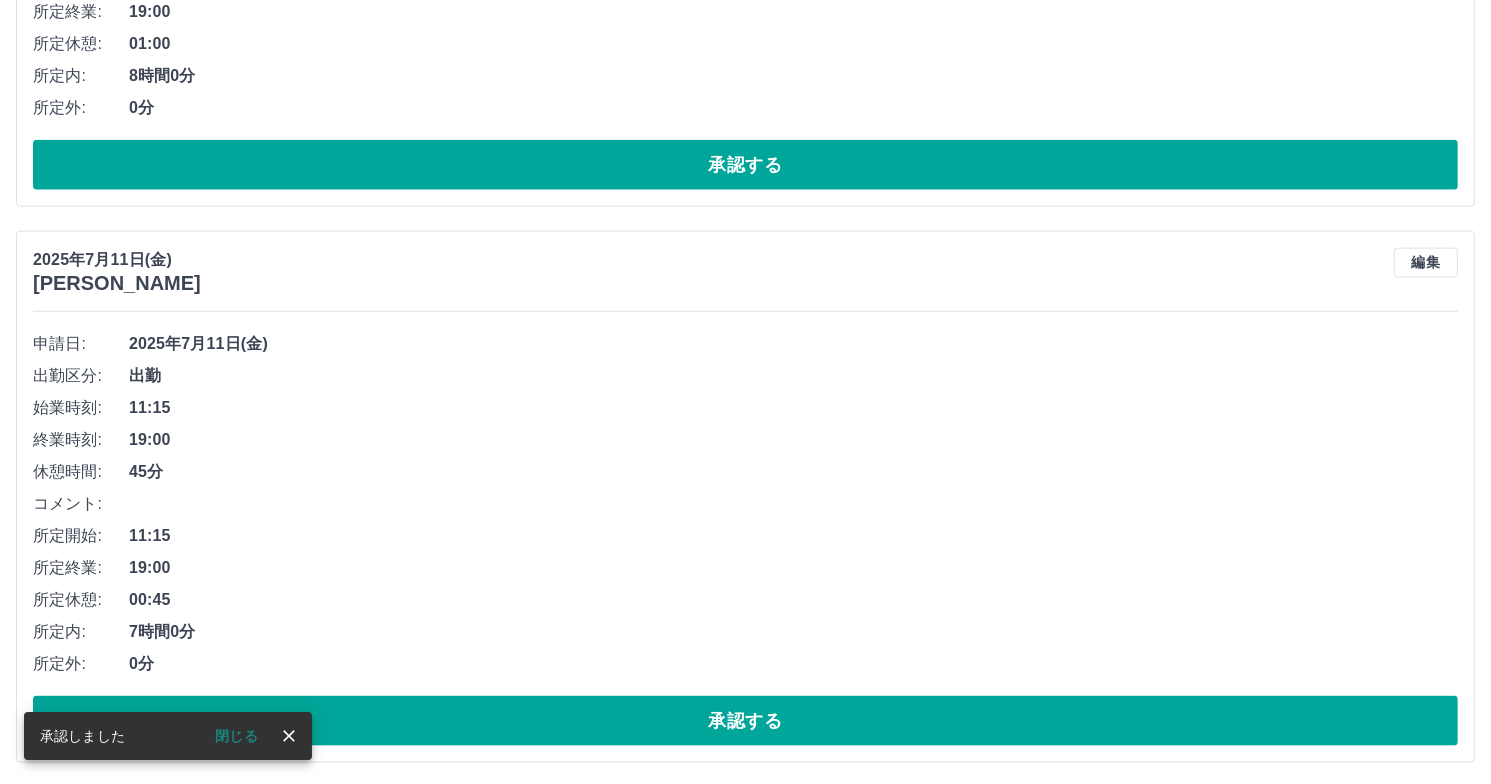 click on "承認する" at bounding box center [745, 721] 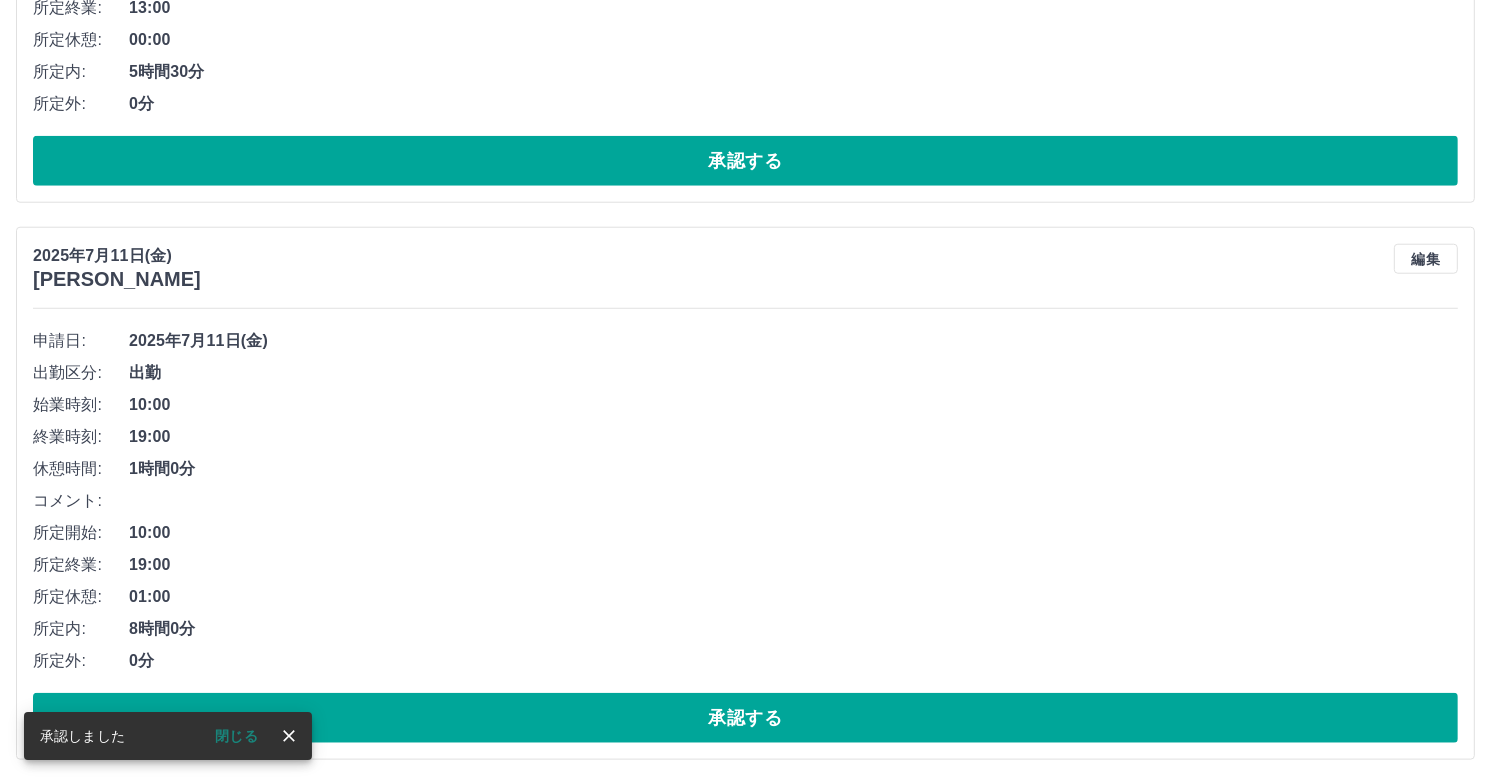 scroll, scrollTop: 1923, scrollLeft: 0, axis: vertical 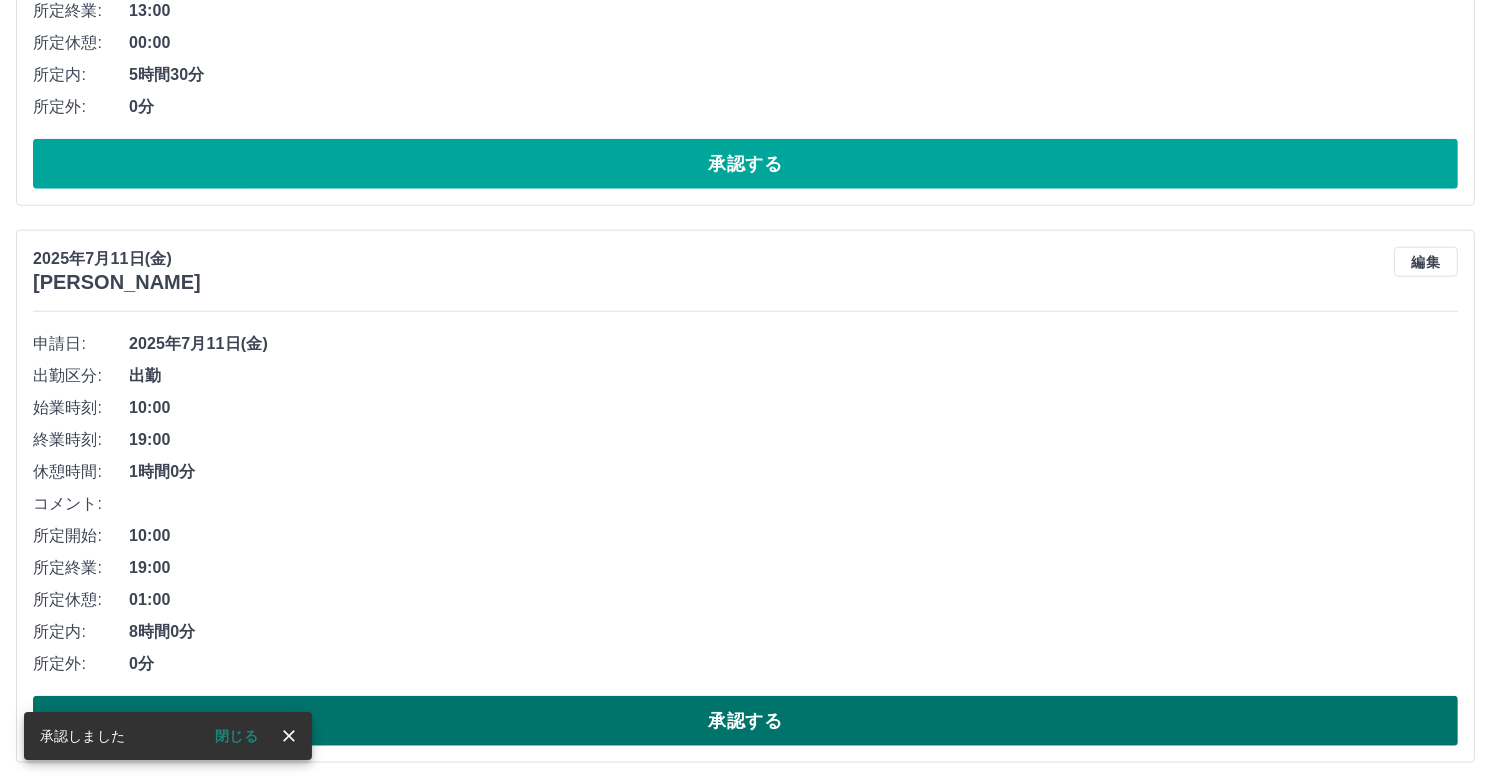 click on "承認する" at bounding box center [745, 721] 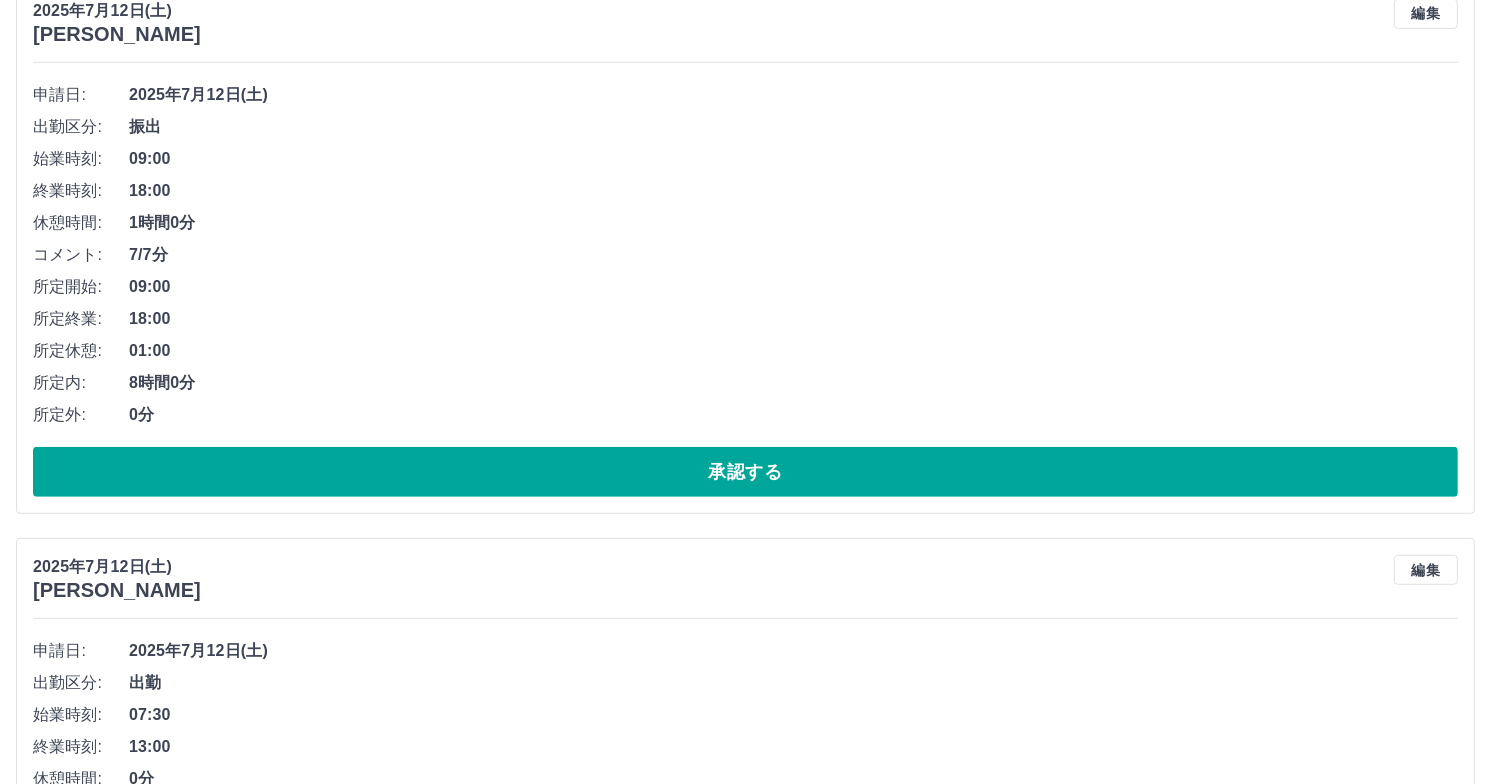 scroll, scrollTop: 968, scrollLeft: 0, axis: vertical 